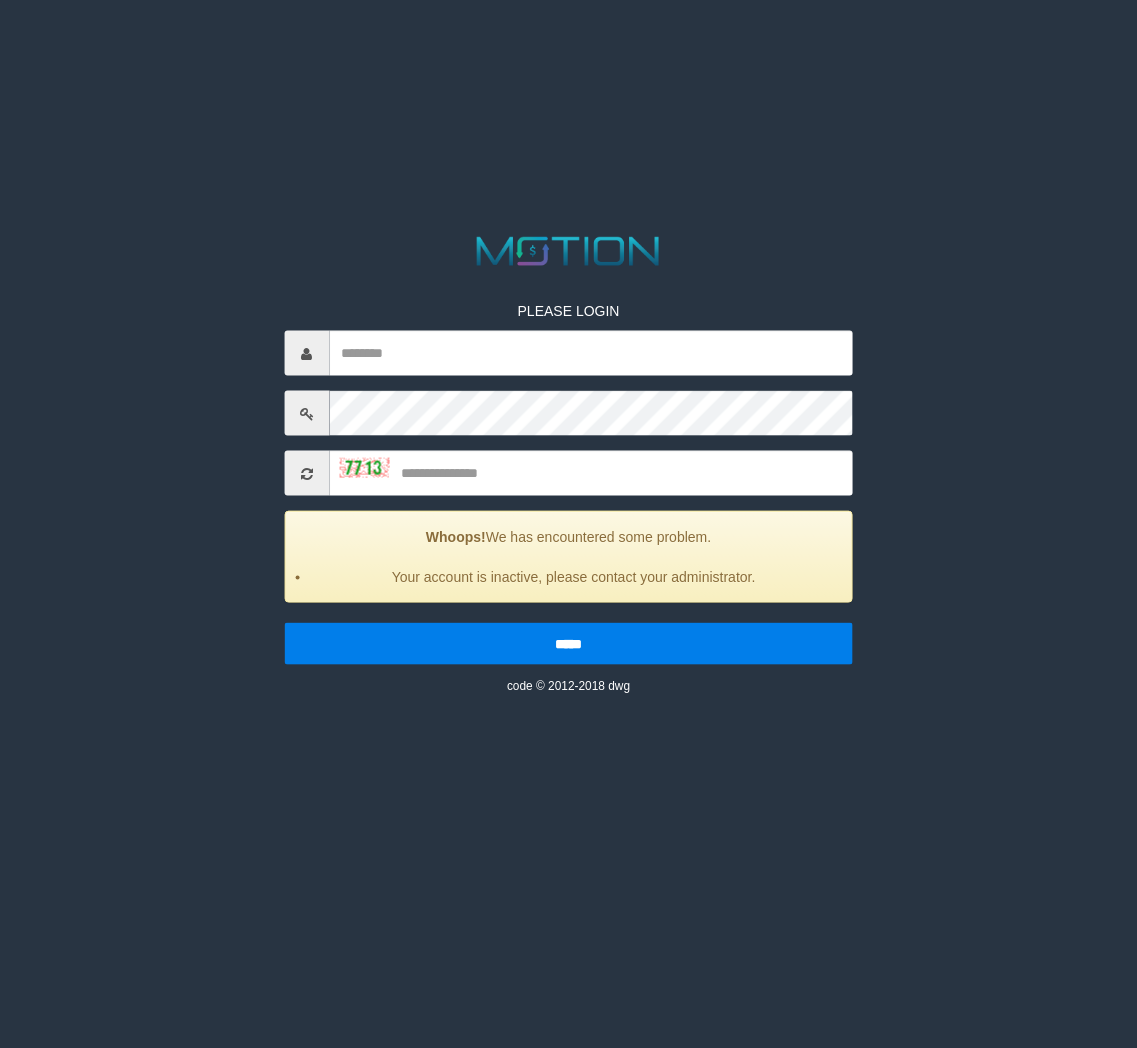 scroll, scrollTop: 0, scrollLeft: 0, axis: both 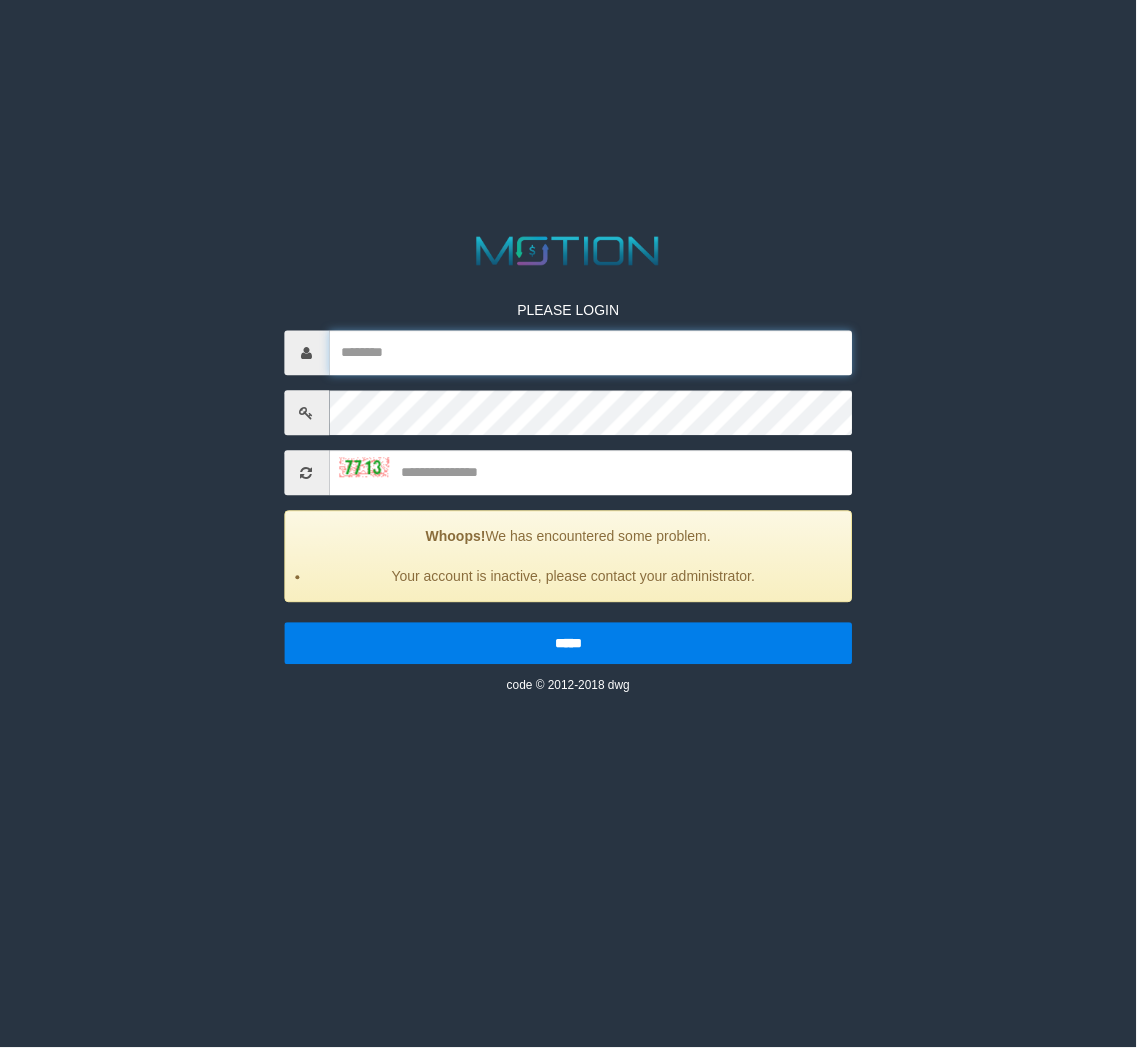 click at bounding box center [591, 353] 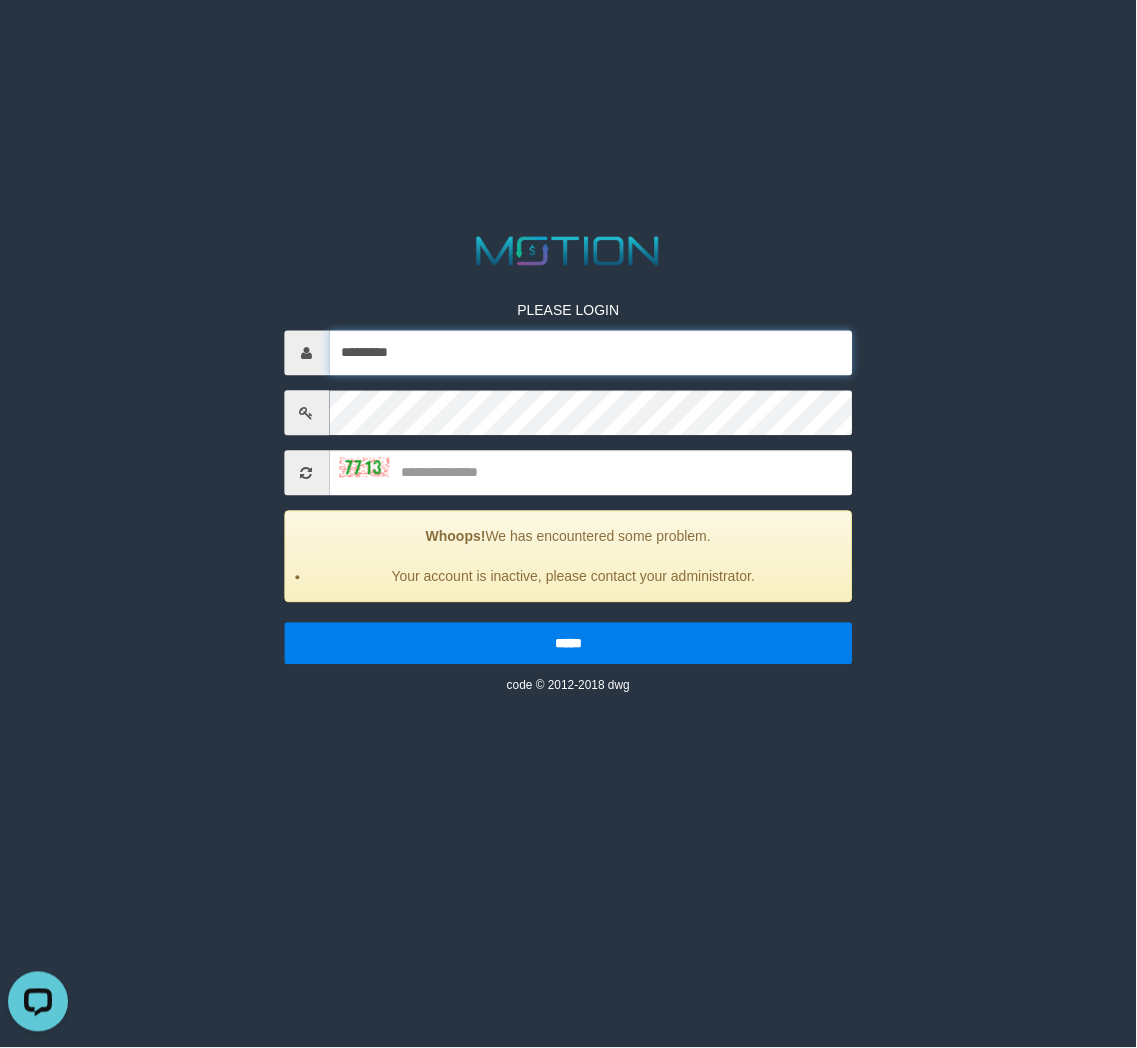 scroll, scrollTop: 0, scrollLeft: 0, axis: both 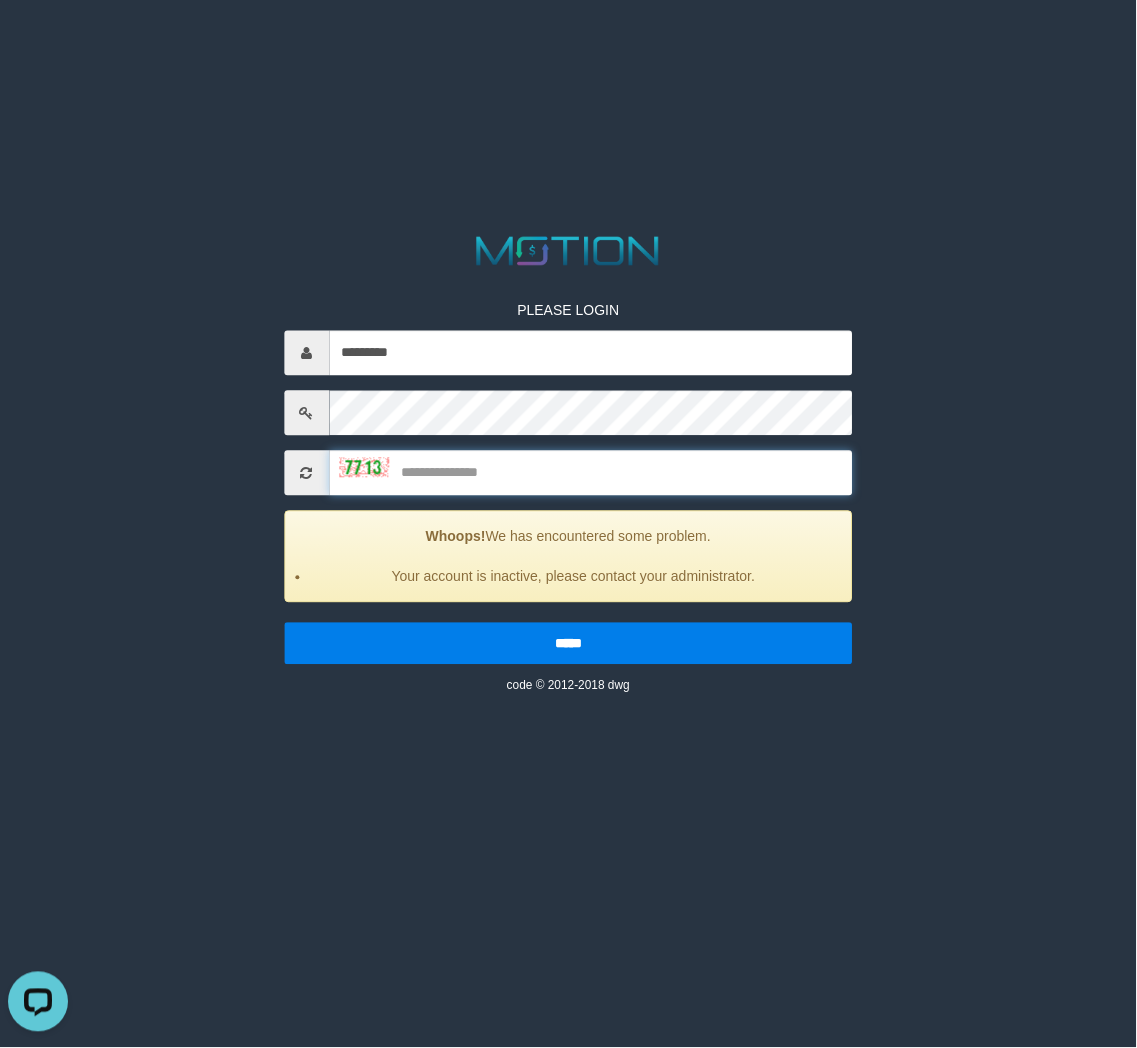 click at bounding box center [591, 473] 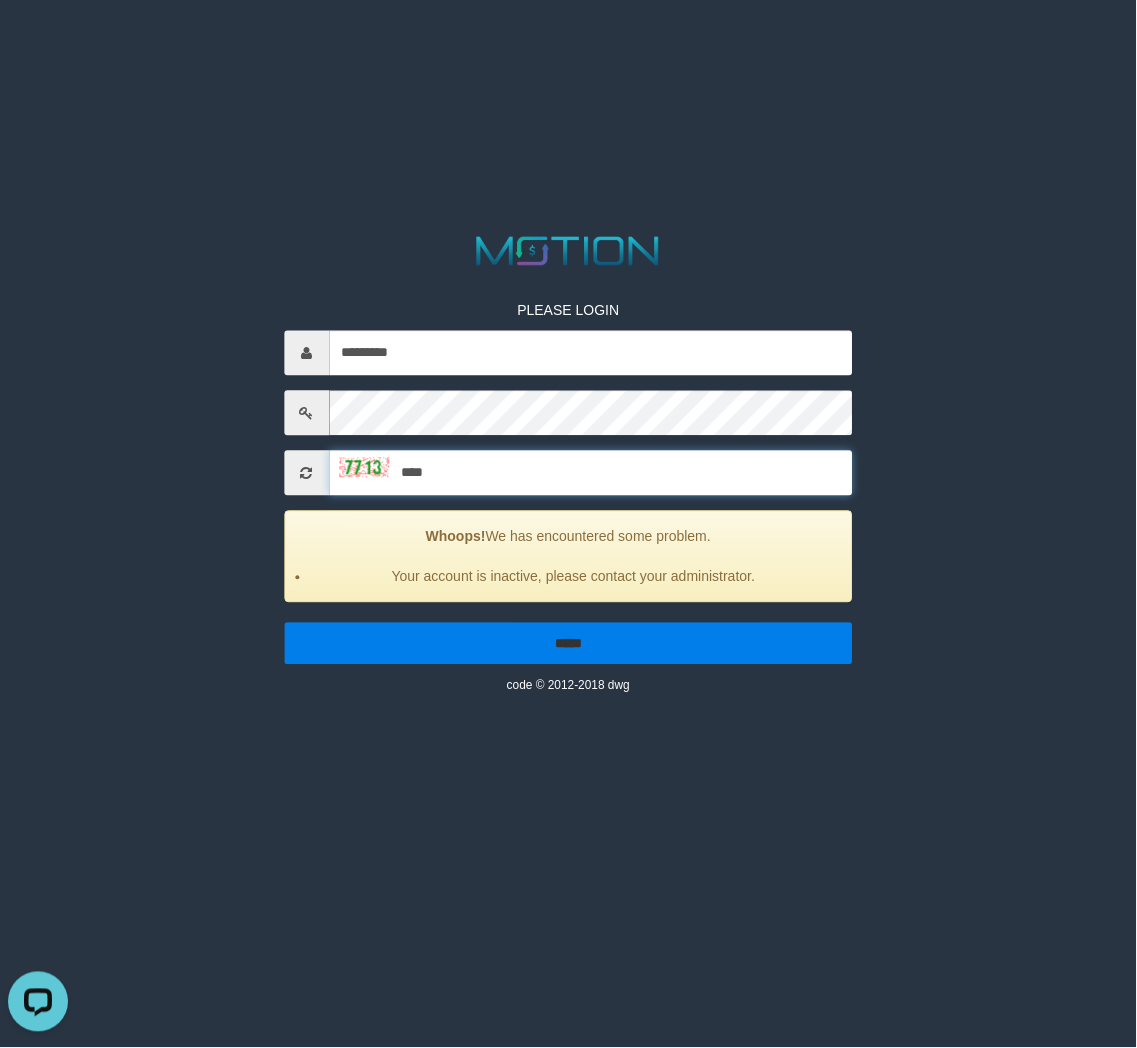 type on "****" 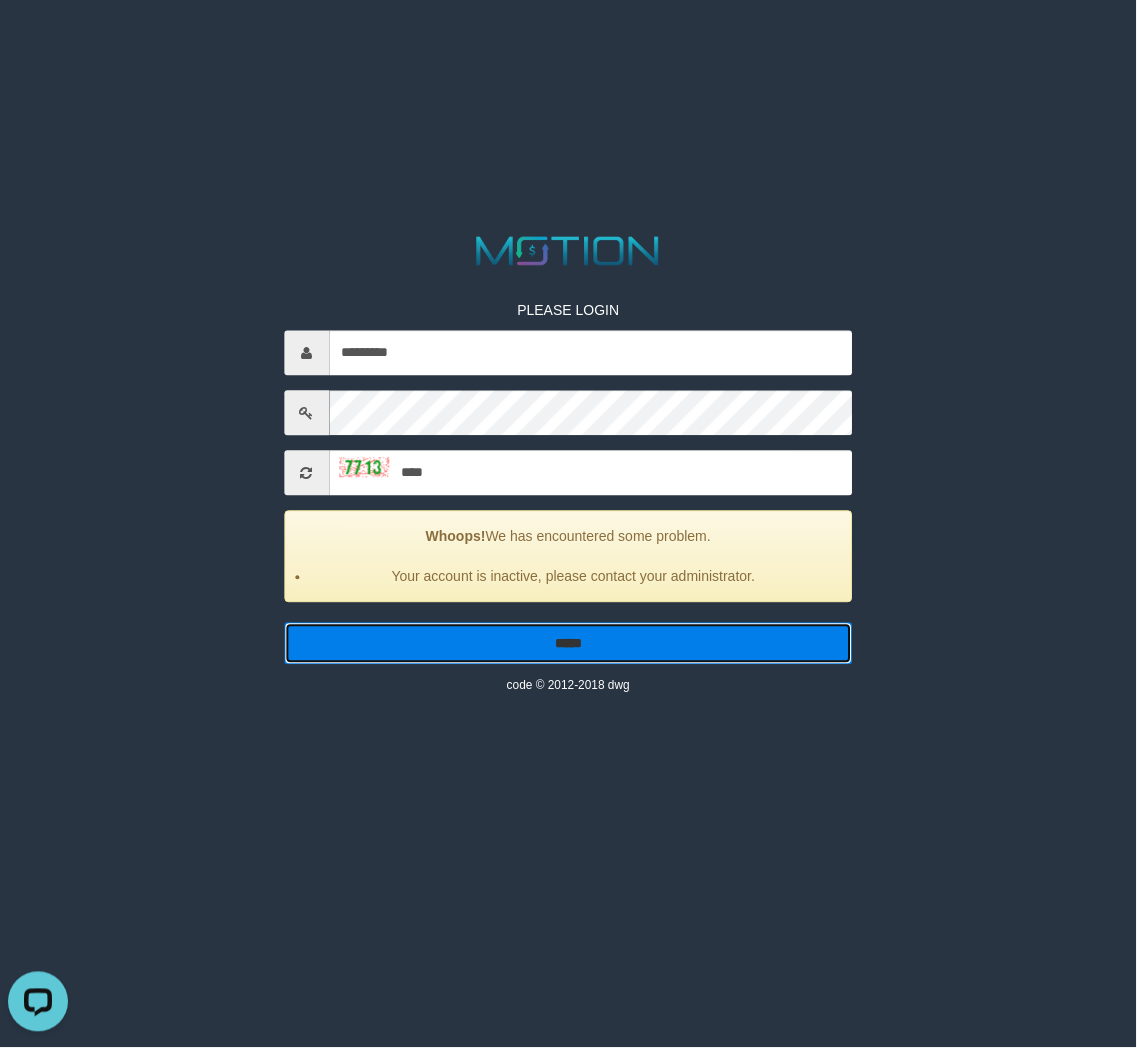 click on "*****" at bounding box center [568, 644] 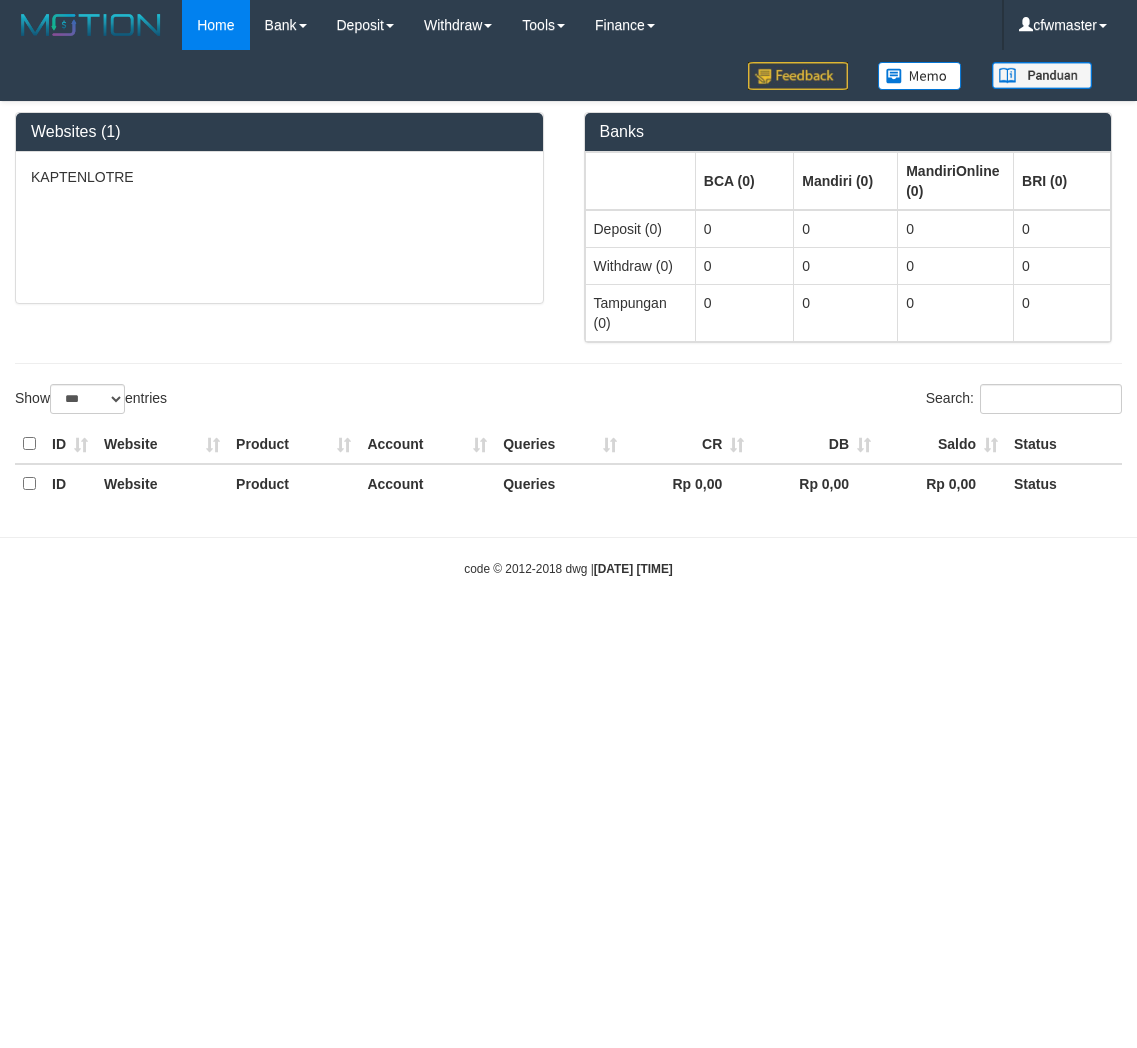 select on "***" 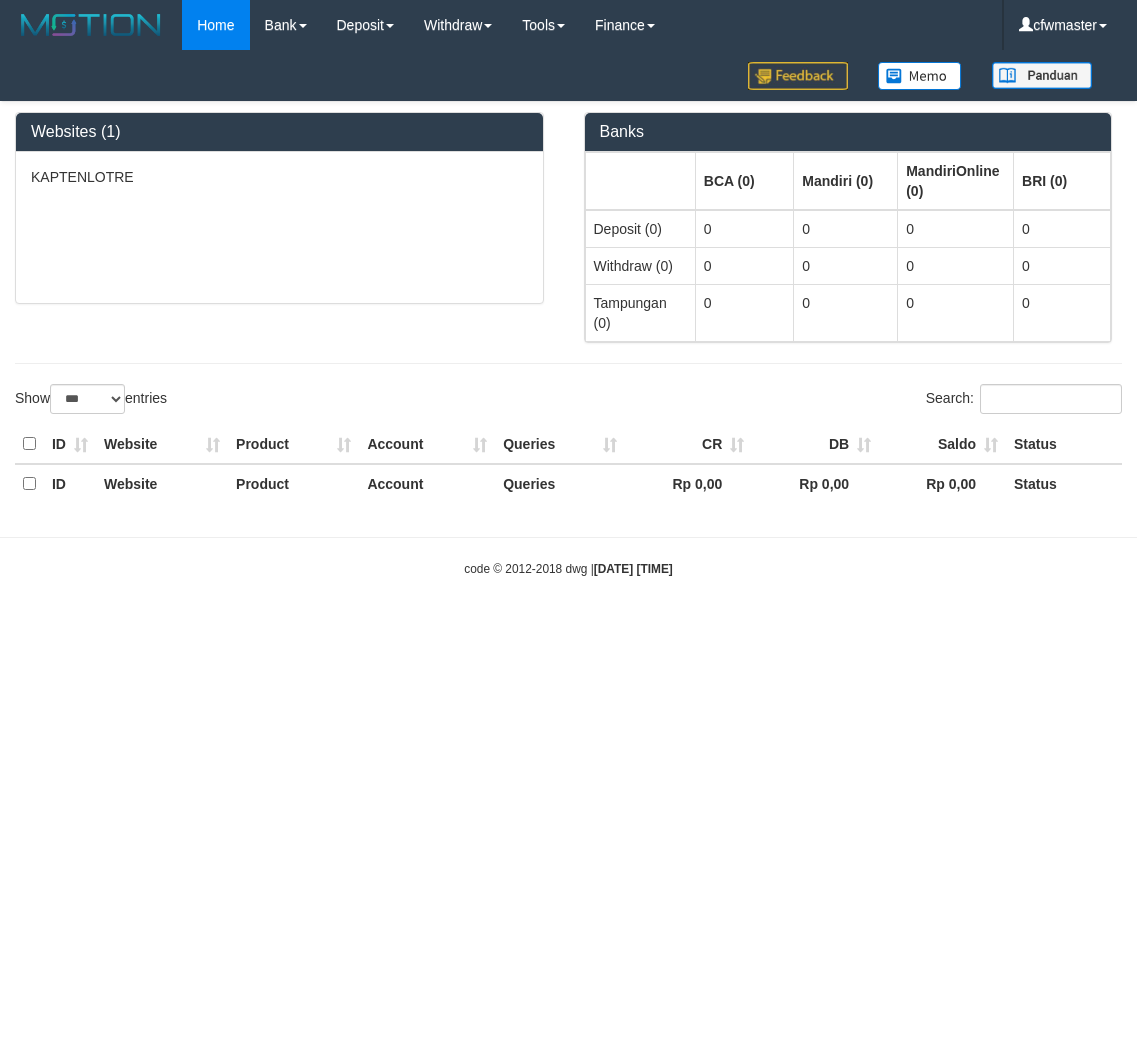 scroll, scrollTop: 0, scrollLeft: 0, axis: both 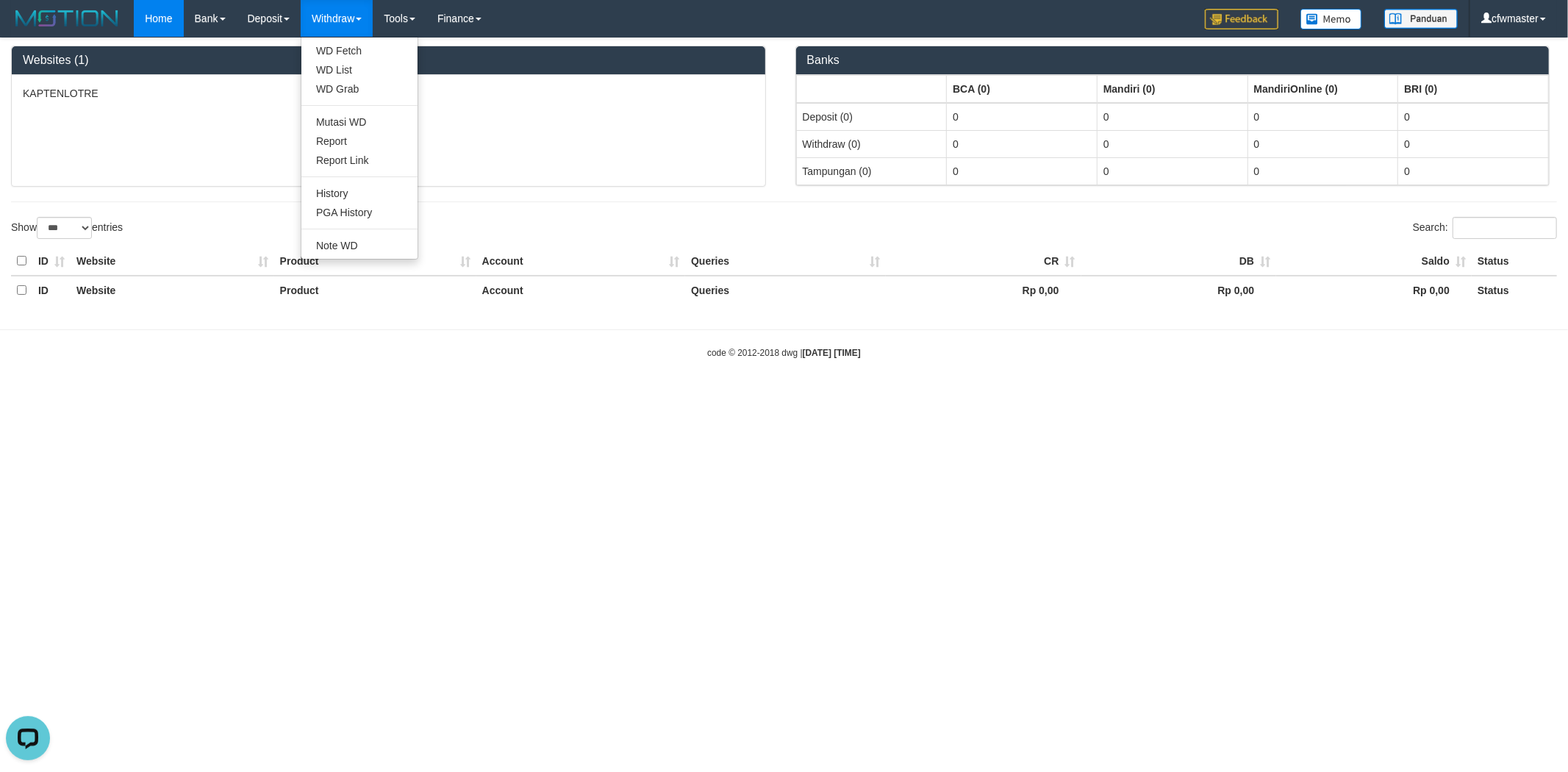 click on "Withdraw" at bounding box center (337, 18) 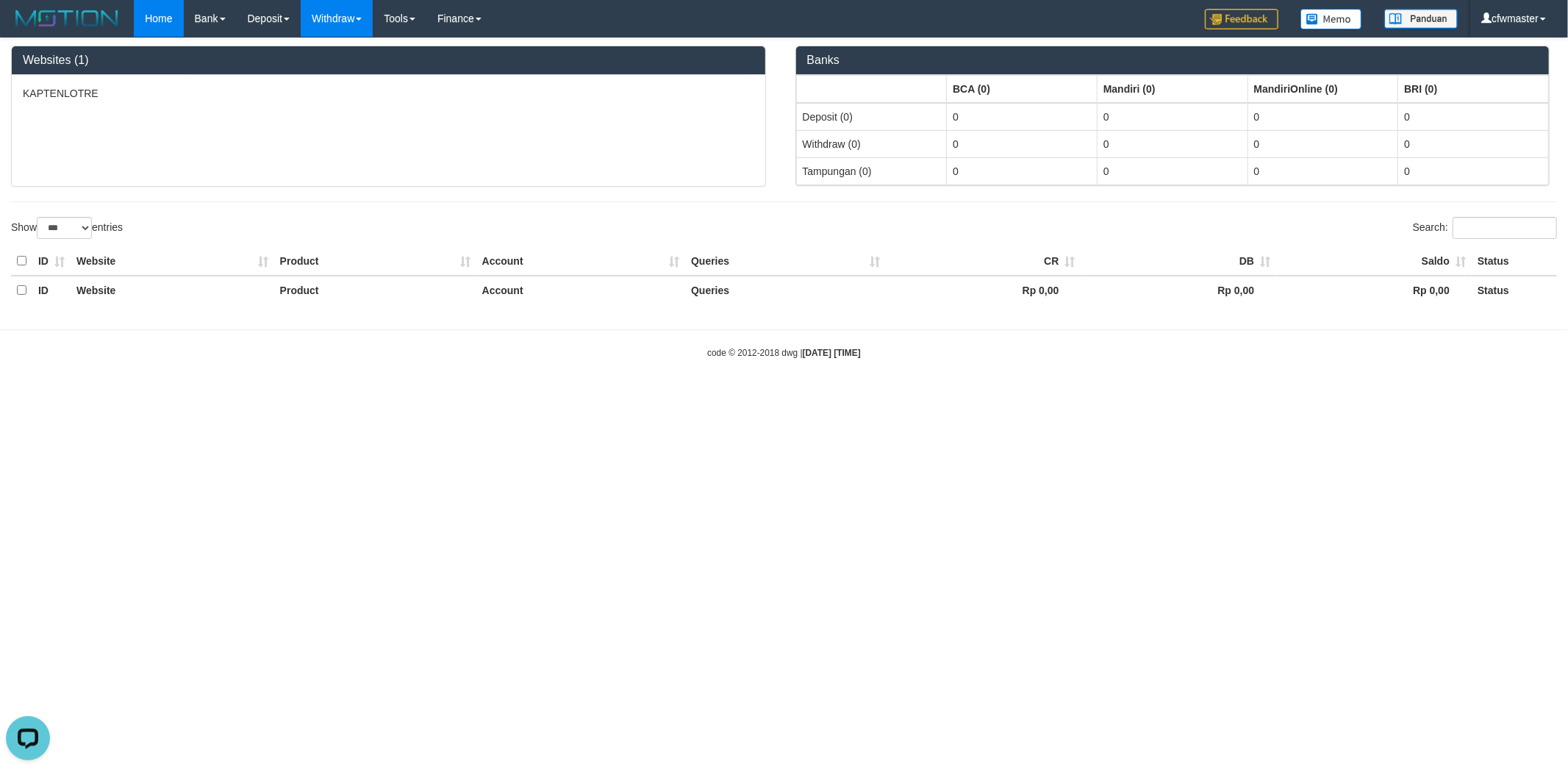 click on "Withdraw" at bounding box center (337, 18) 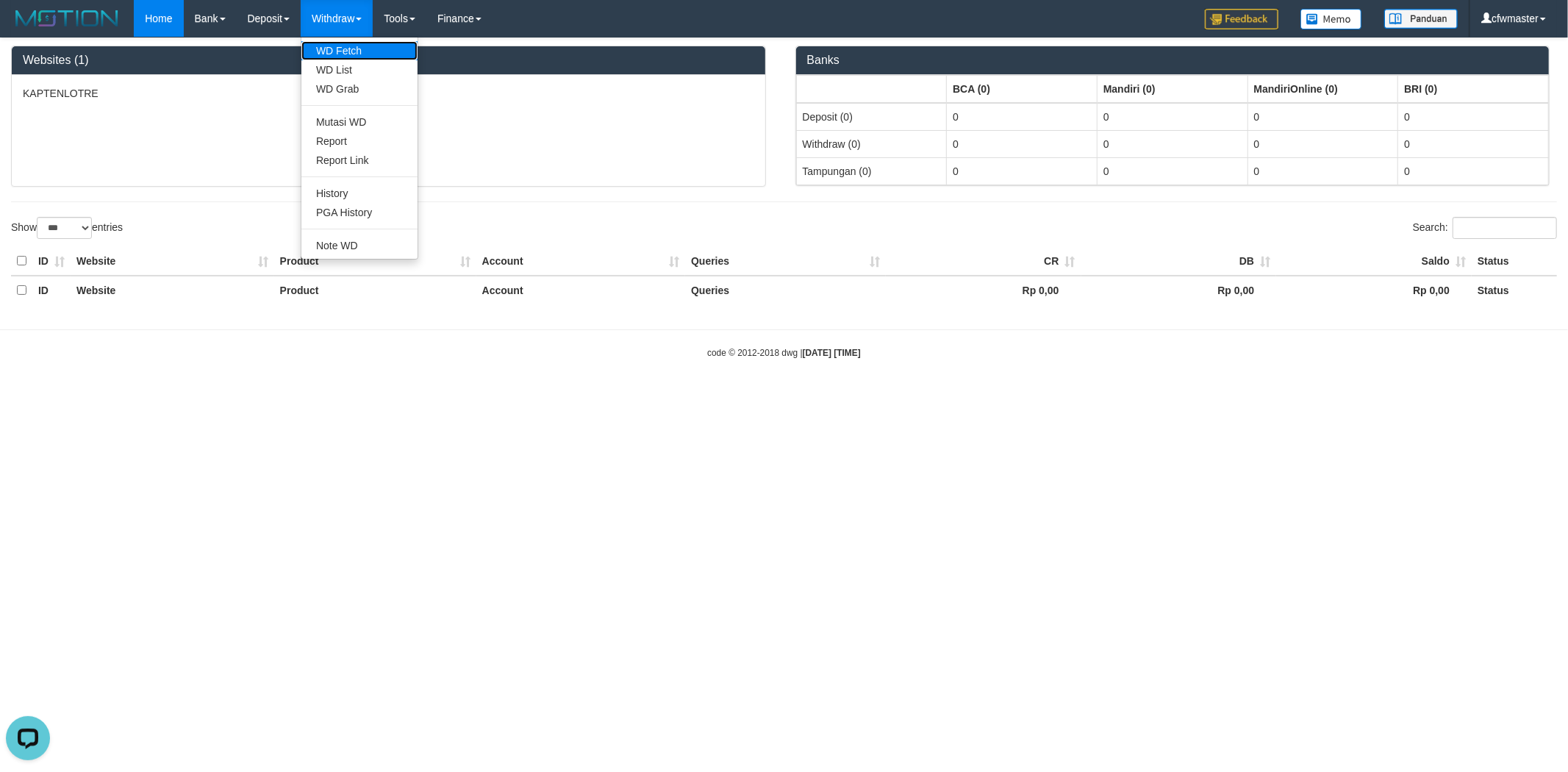 click on "WD Fetch" at bounding box center [359, 51] 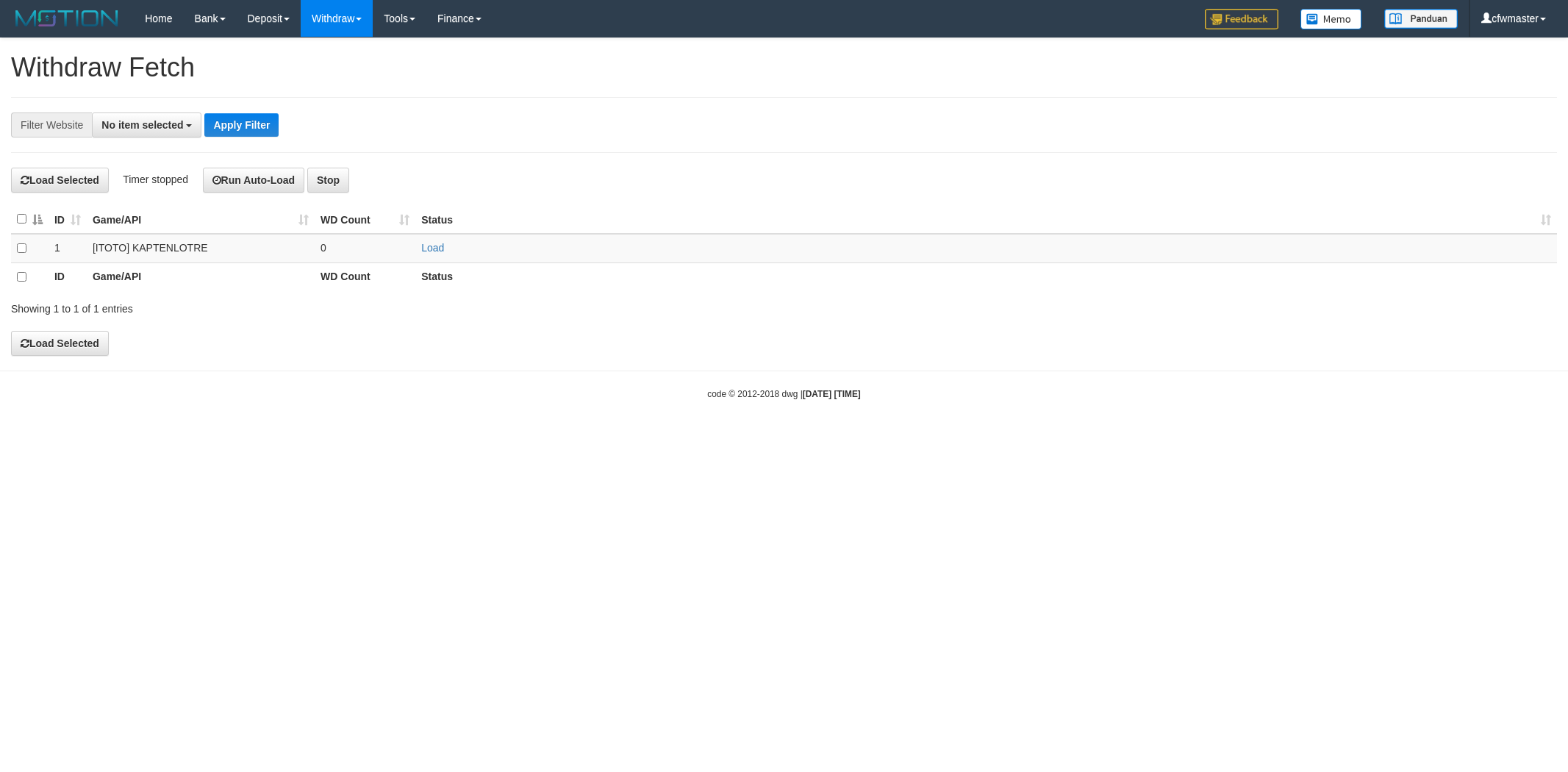 scroll, scrollTop: 0, scrollLeft: 0, axis: both 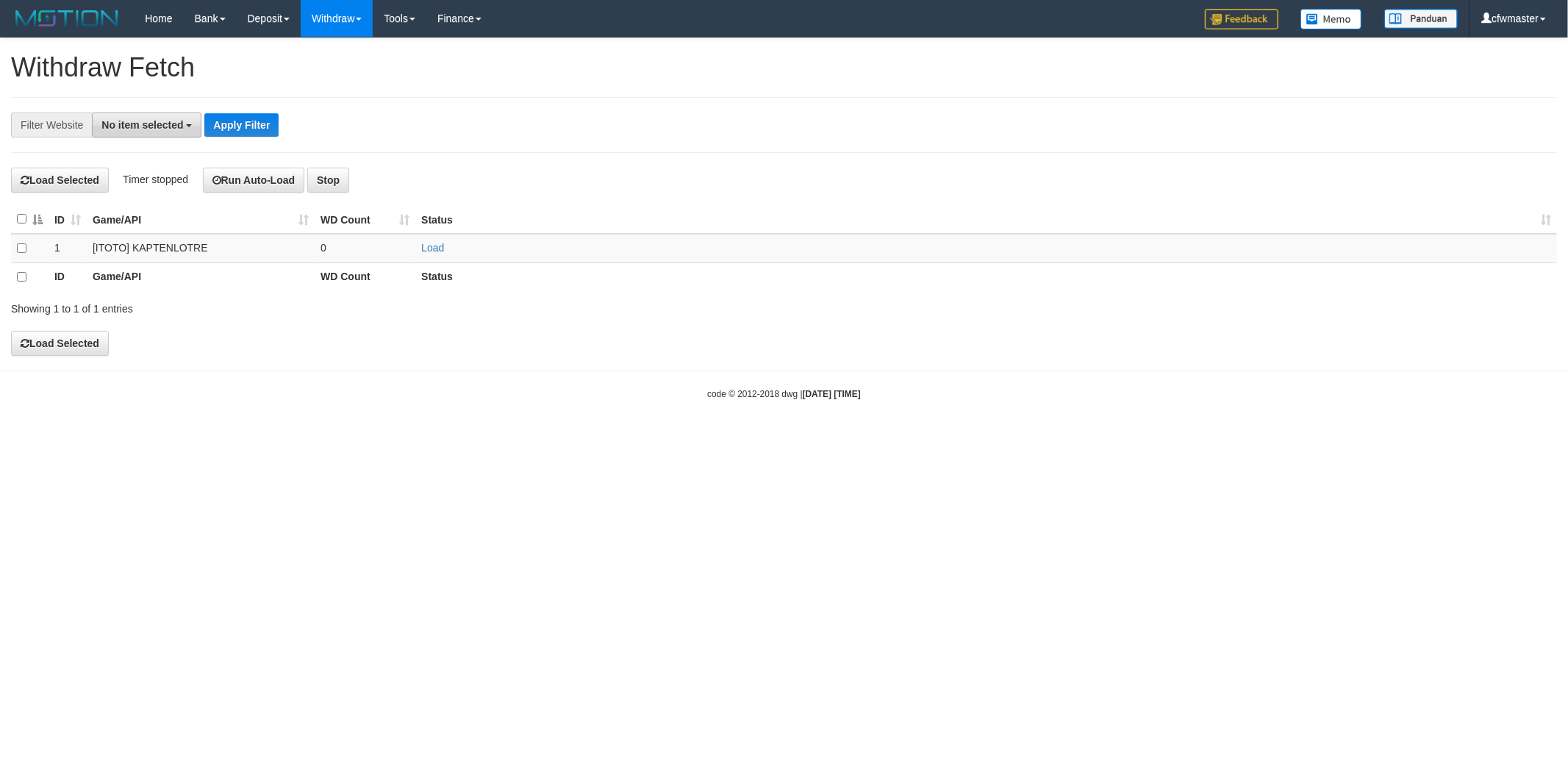 click on "No item selected" at bounding box center [142, 125] 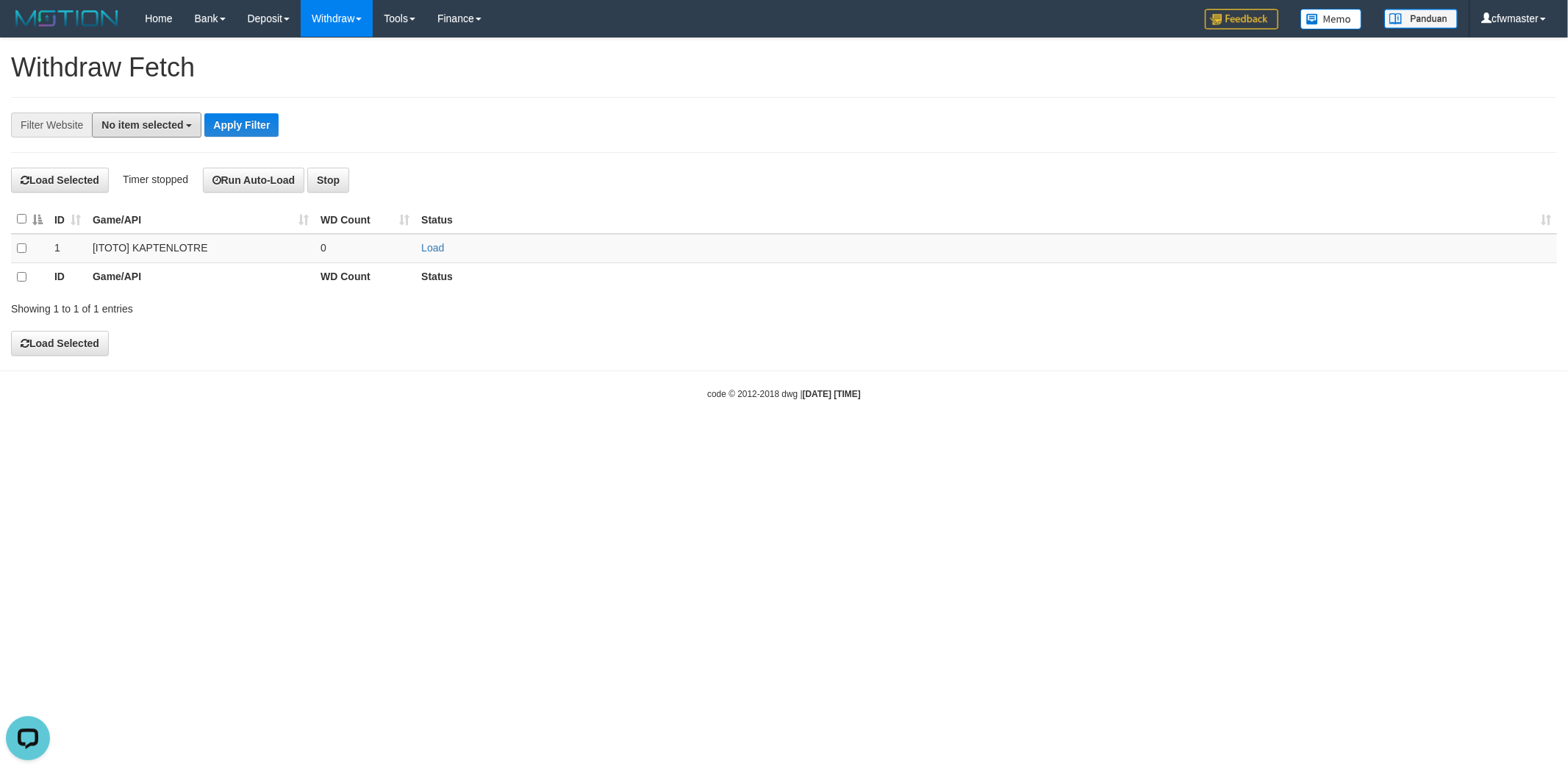 scroll, scrollTop: 0, scrollLeft: 0, axis: both 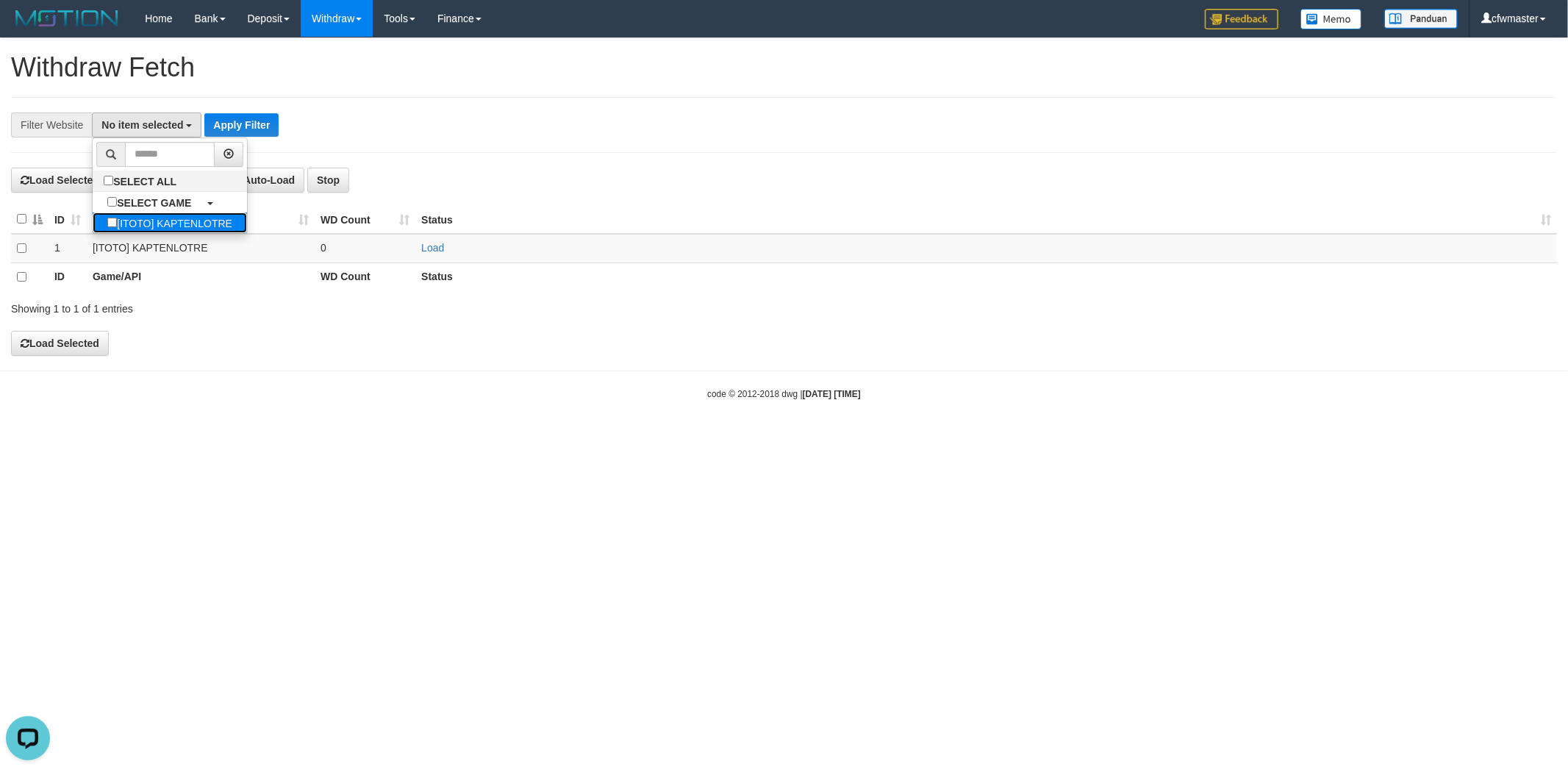 click on "[ITOTO] KAPTENLOTRE" at bounding box center [170, 223] 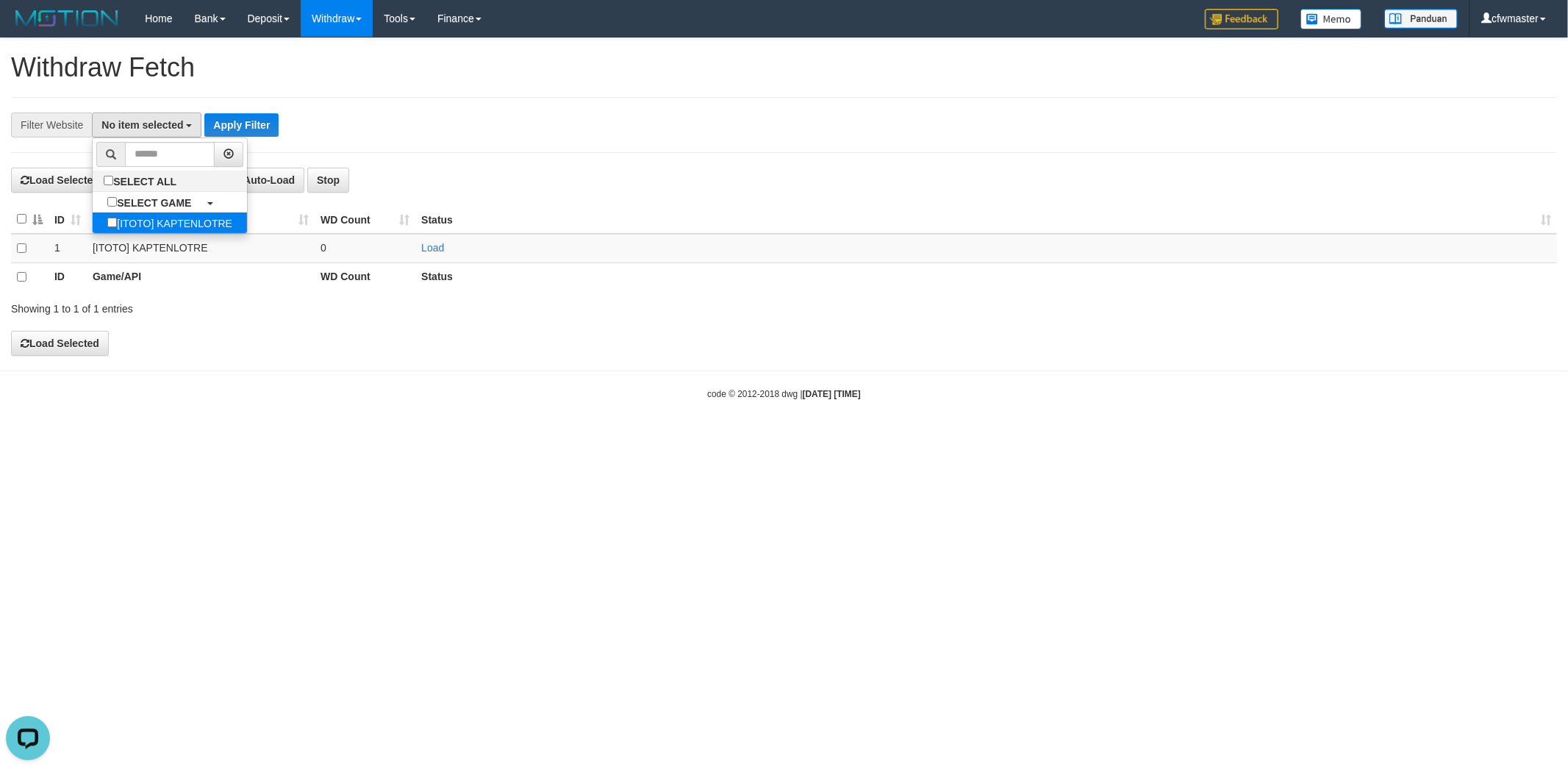 select on "****" 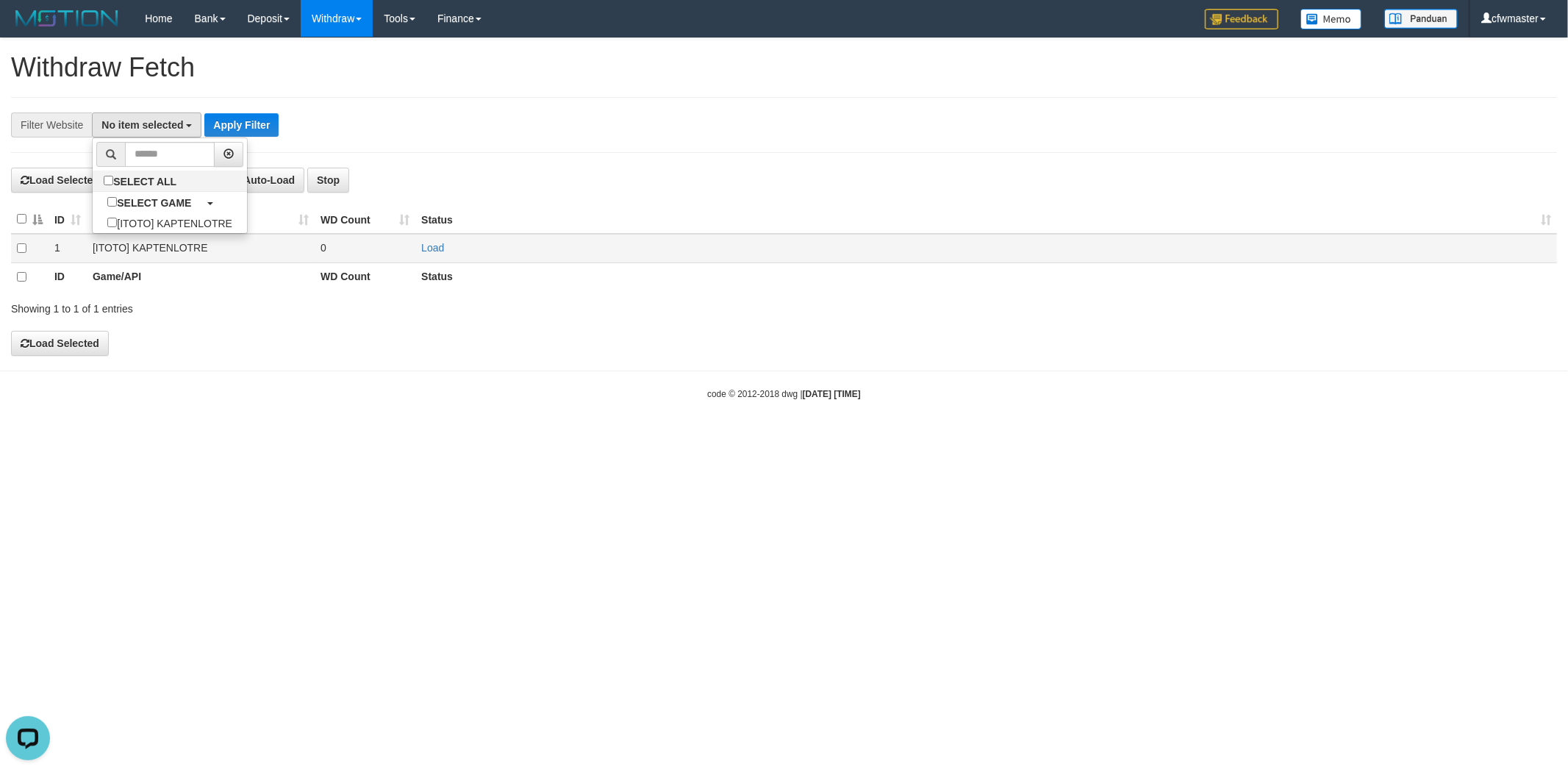 scroll, scrollTop: 12, scrollLeft: 0, axis: vertical 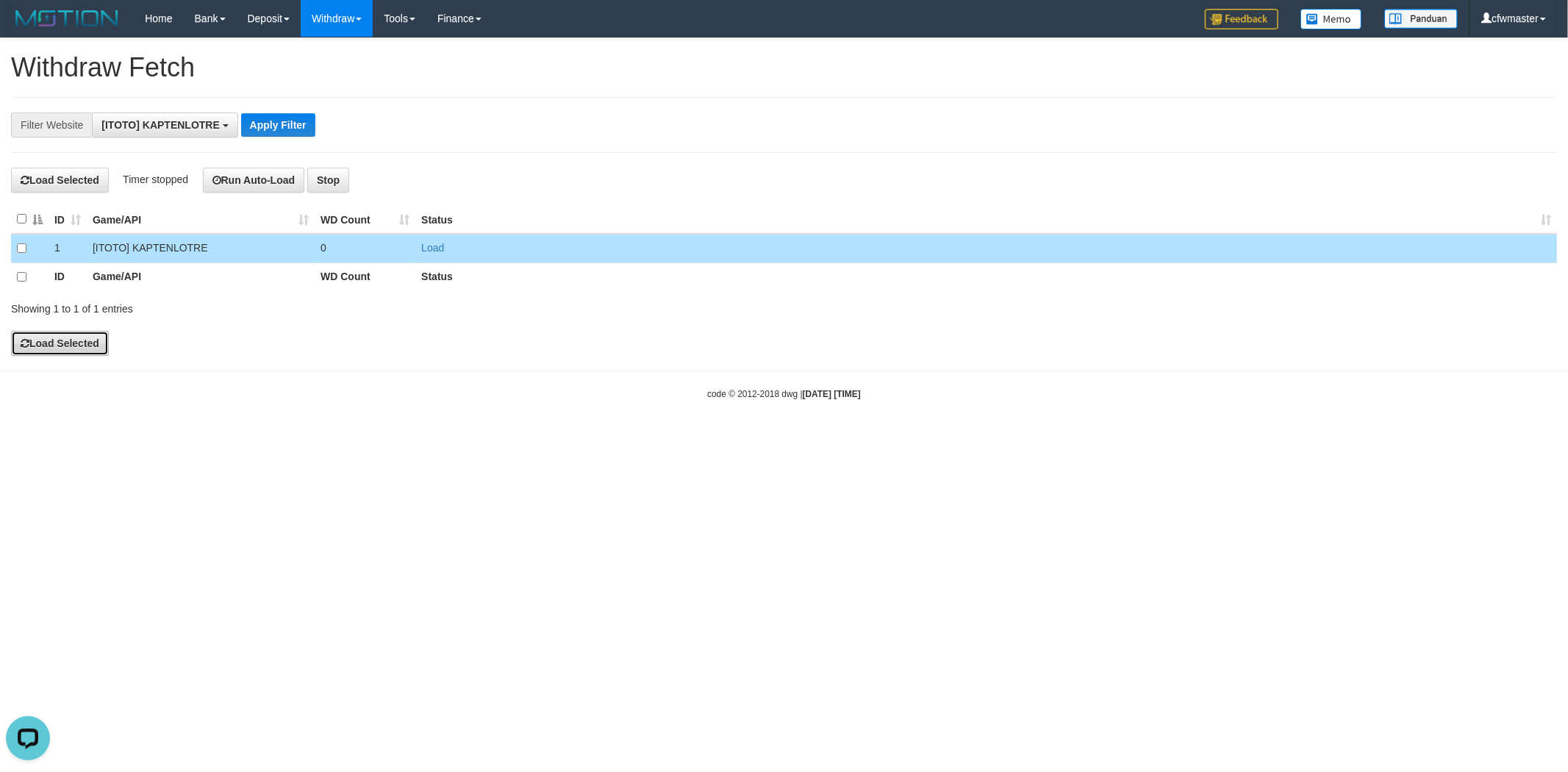 click on "Load Selected" at bounding box center (60, 343) 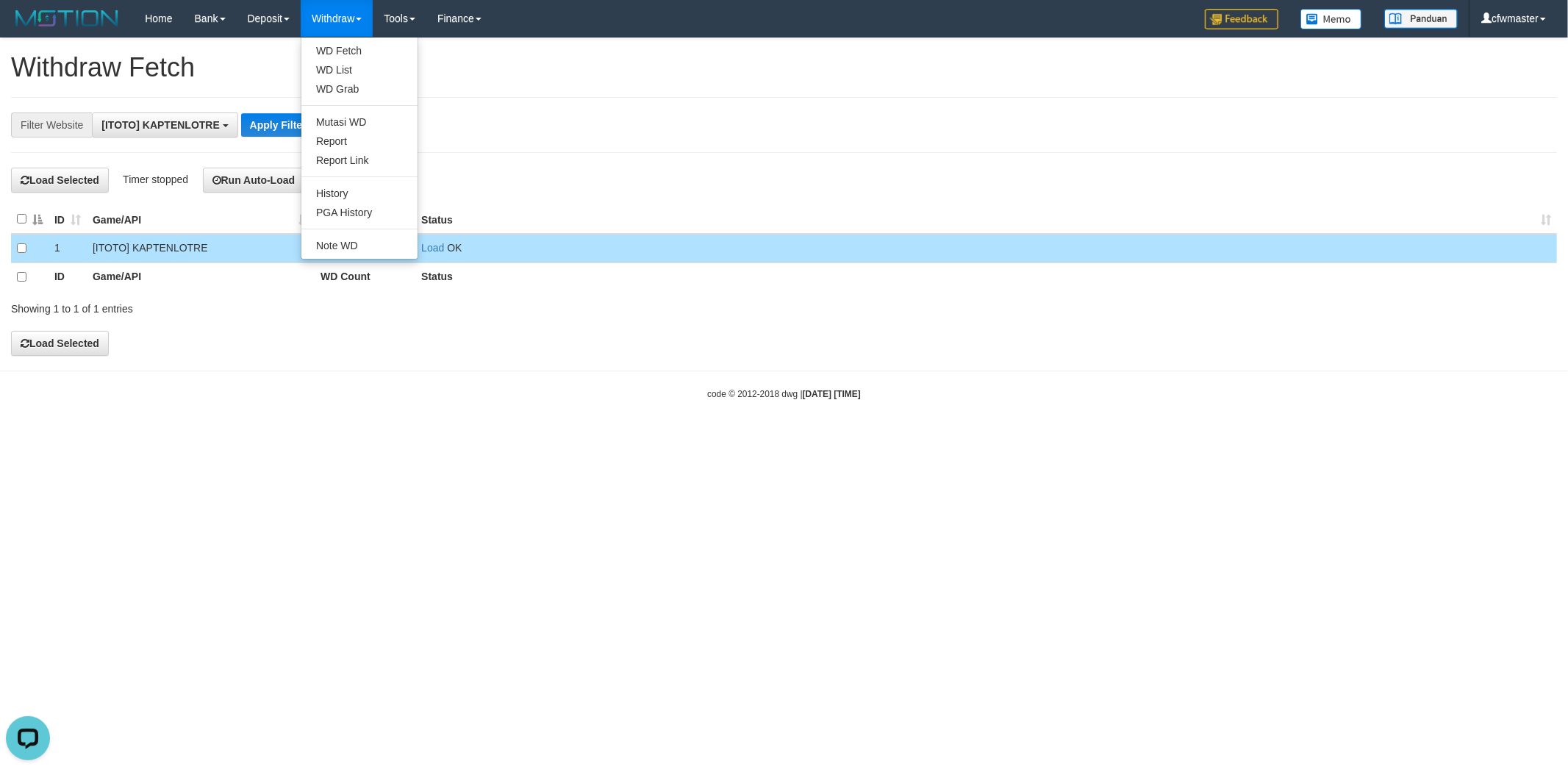 click on "Withdraw" at bounding box center (337, 18) 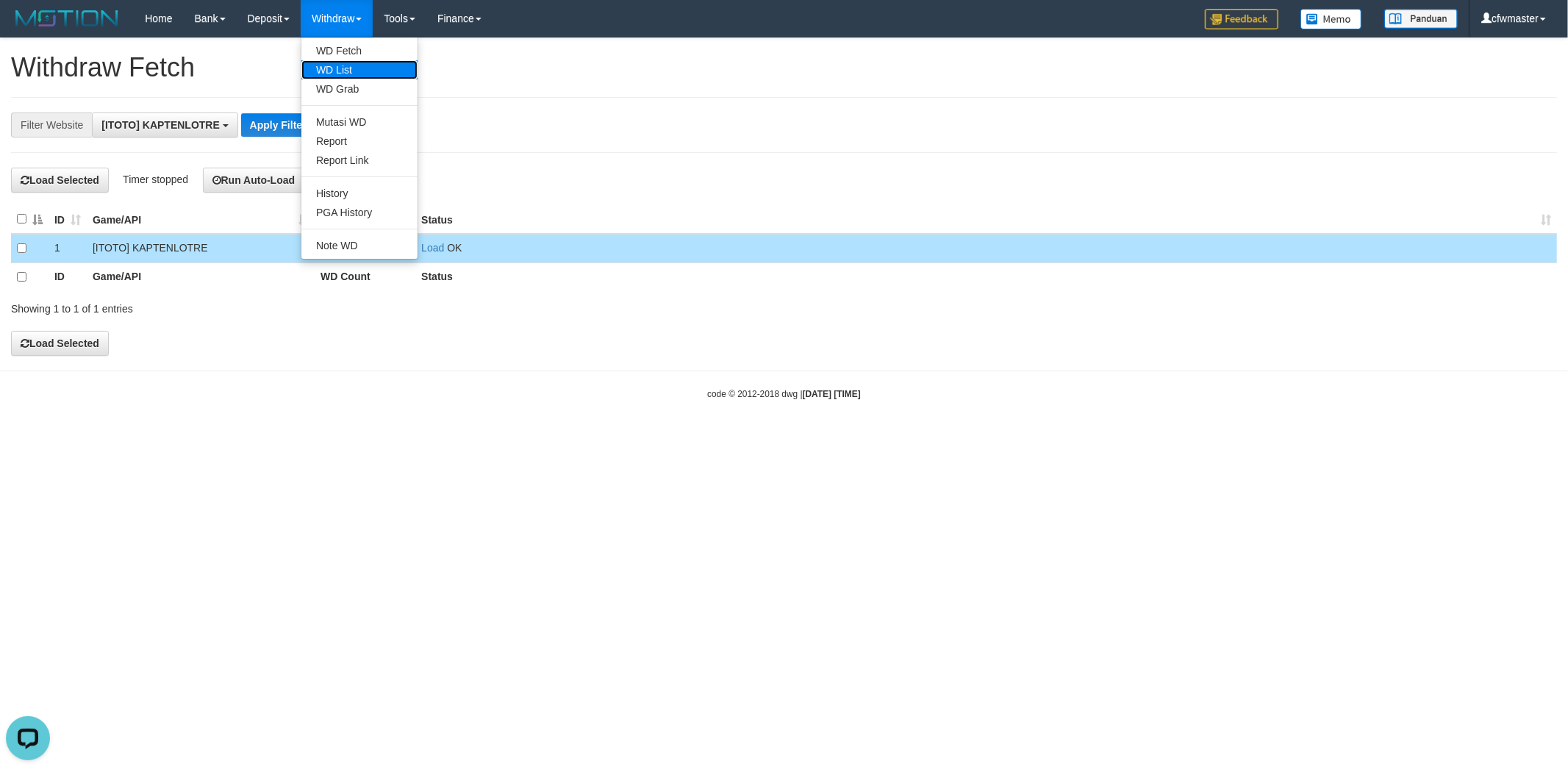 click on "WD List" at bounding box center (359, 70) 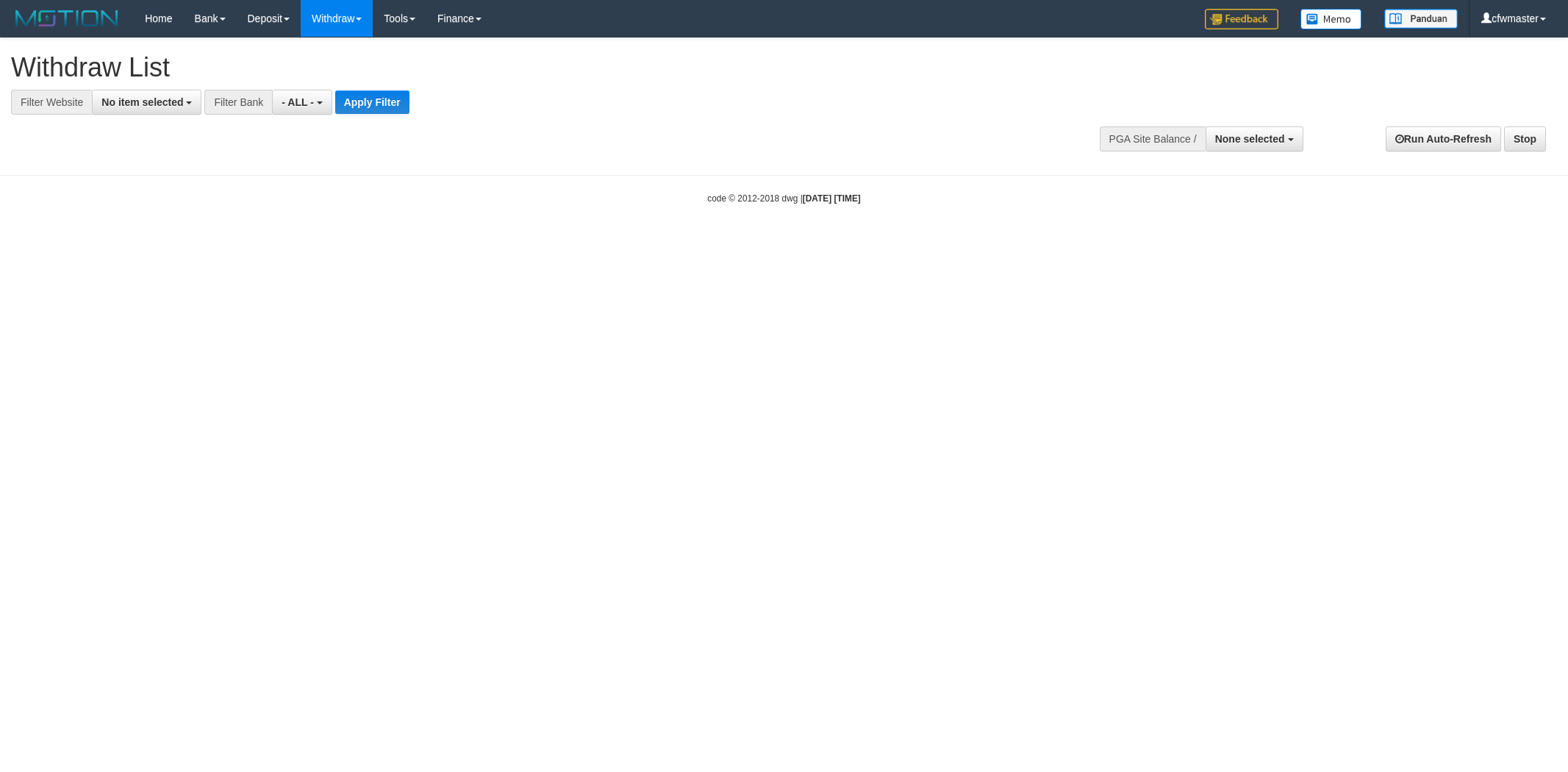 select 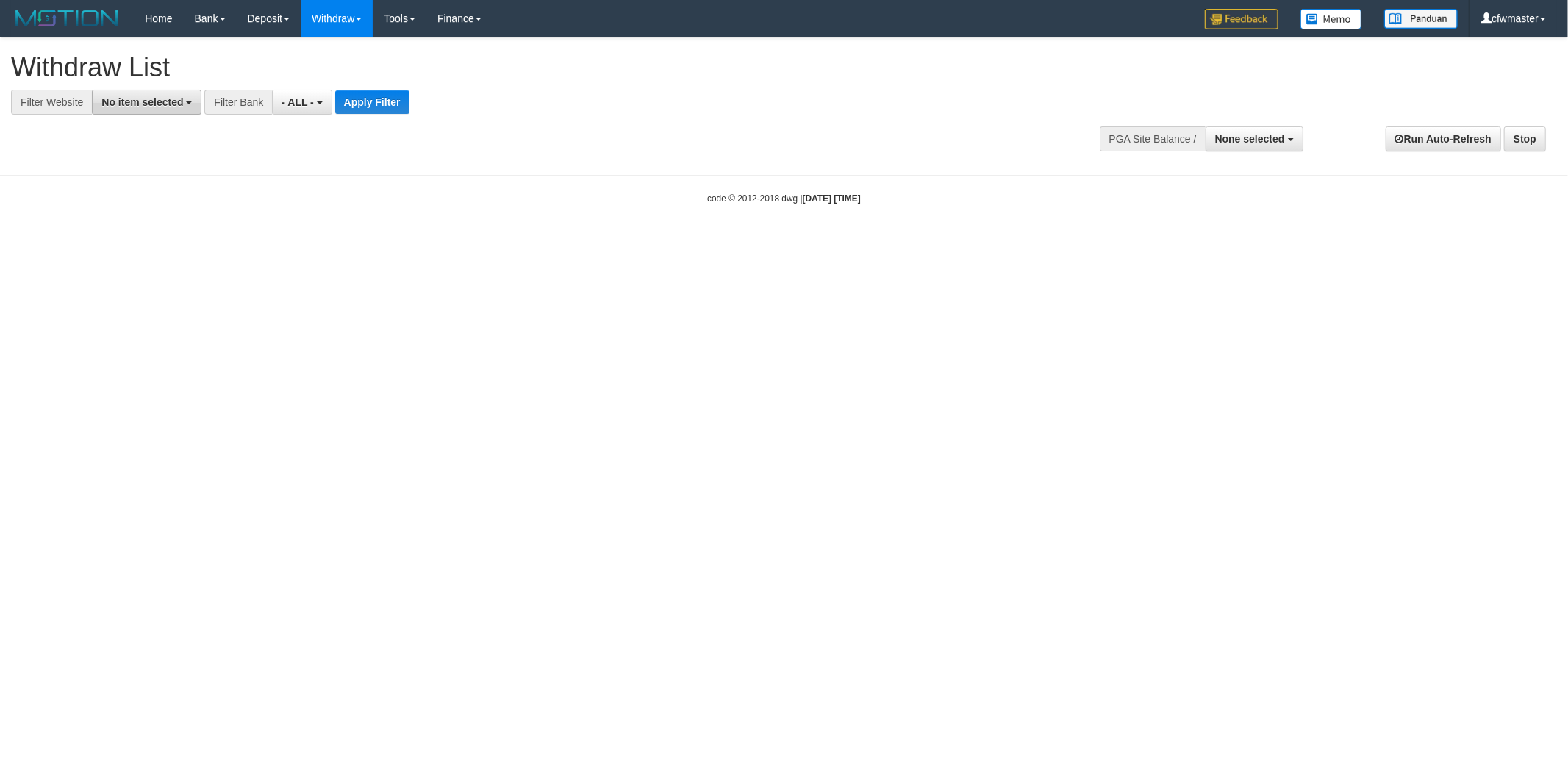 click on "No item selected" at bounding box center [146, 102] 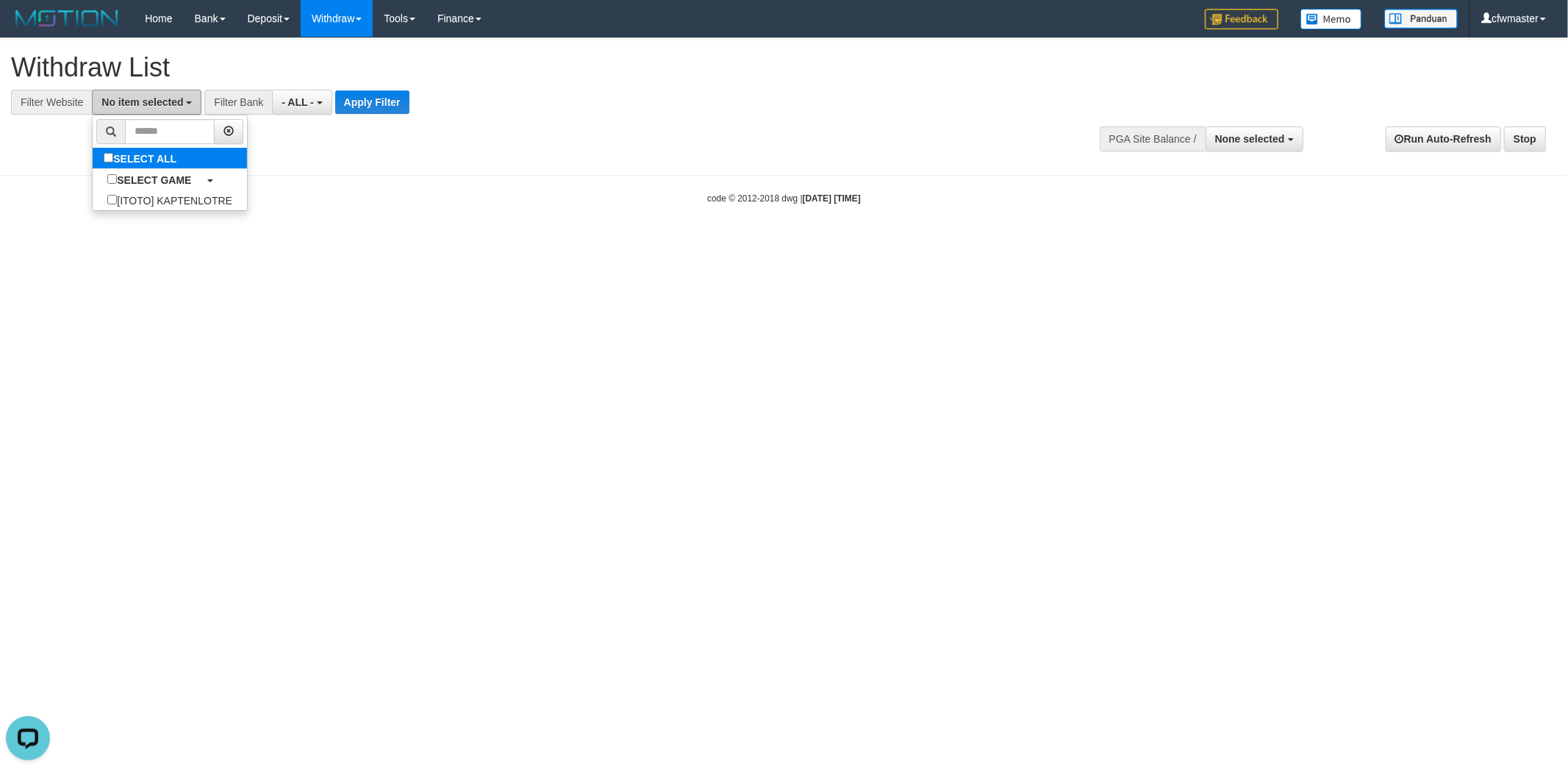 scroll, scrollTop: 0, scrollLeft: 0, axis: both 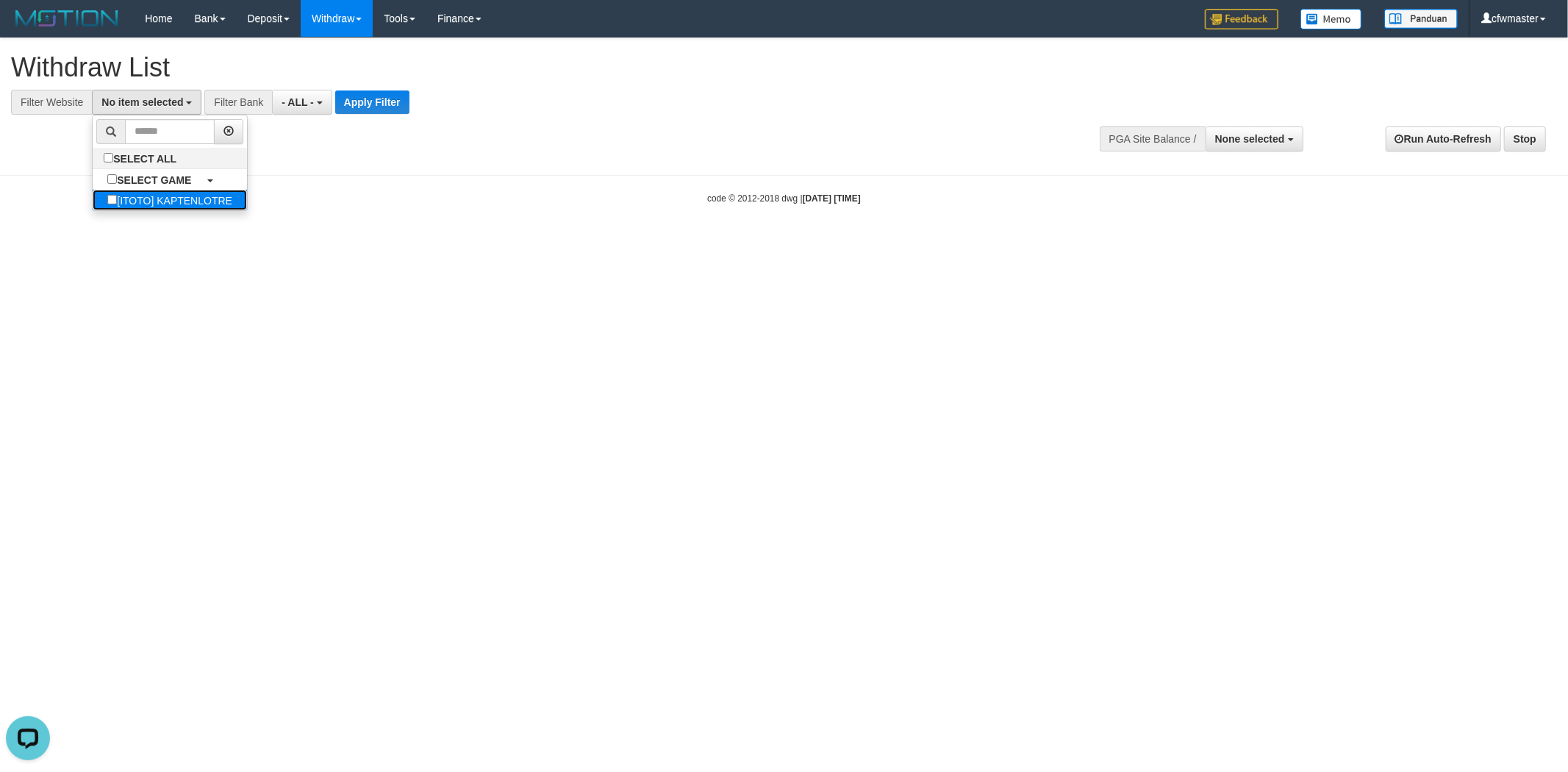 click on "[ITOTO] KAPTENLOTRE" at bounding box center (170, 200) 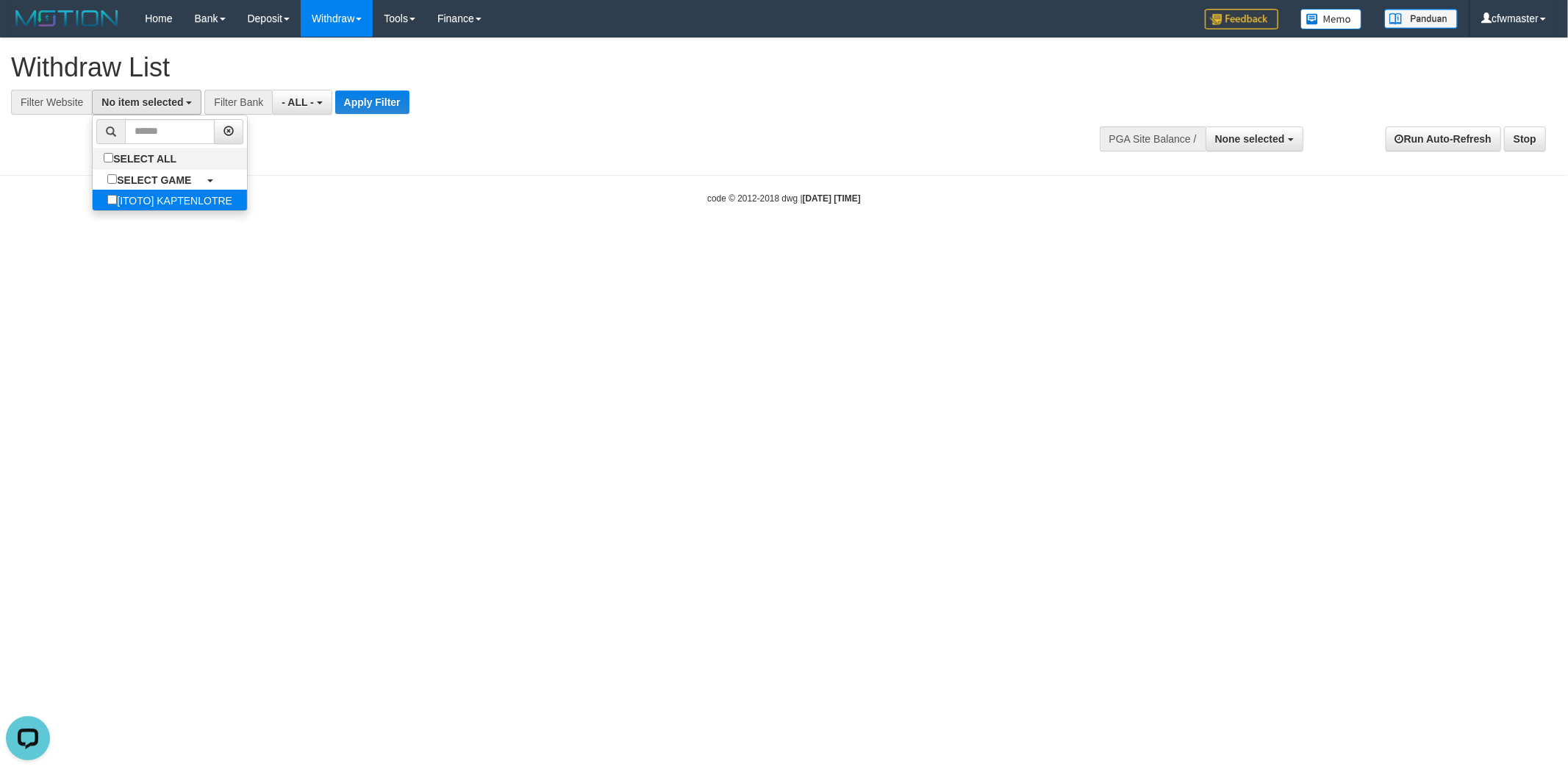 select on "****" 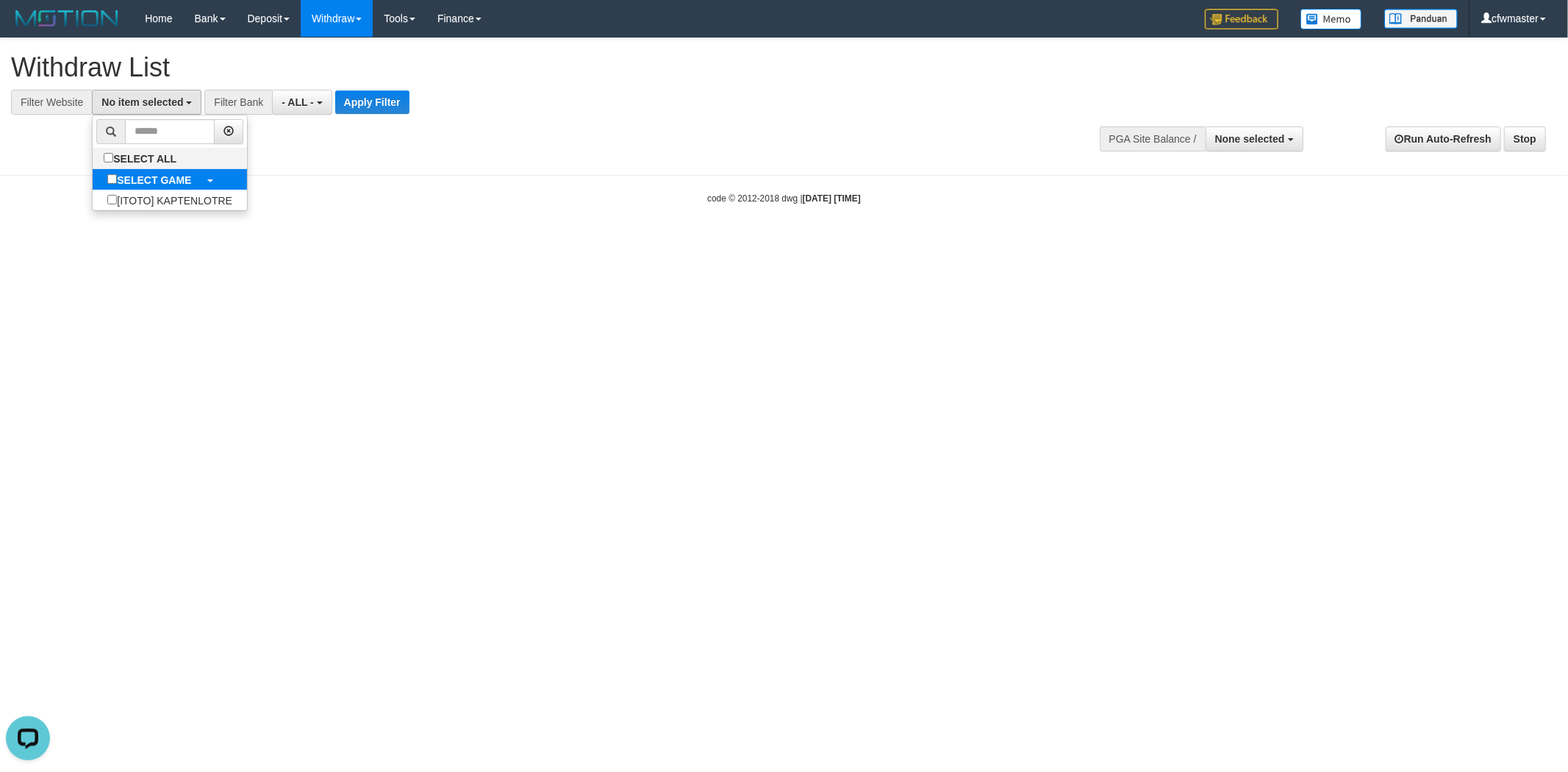 scroll, scrollTop: 12, scrollLeft: 0, axis: vertical 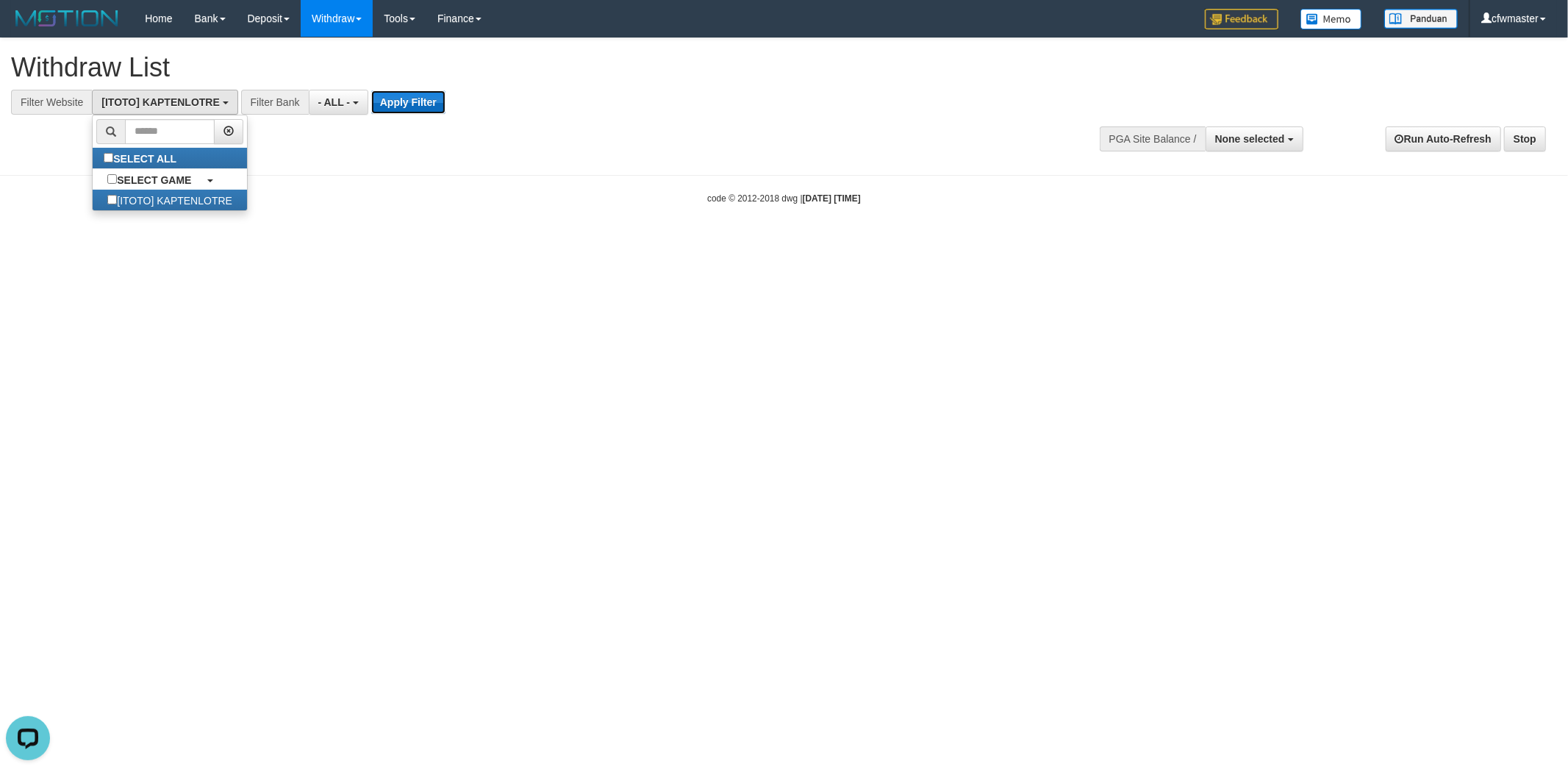 click on "Apply Filter" at bounding box center [408, 102] 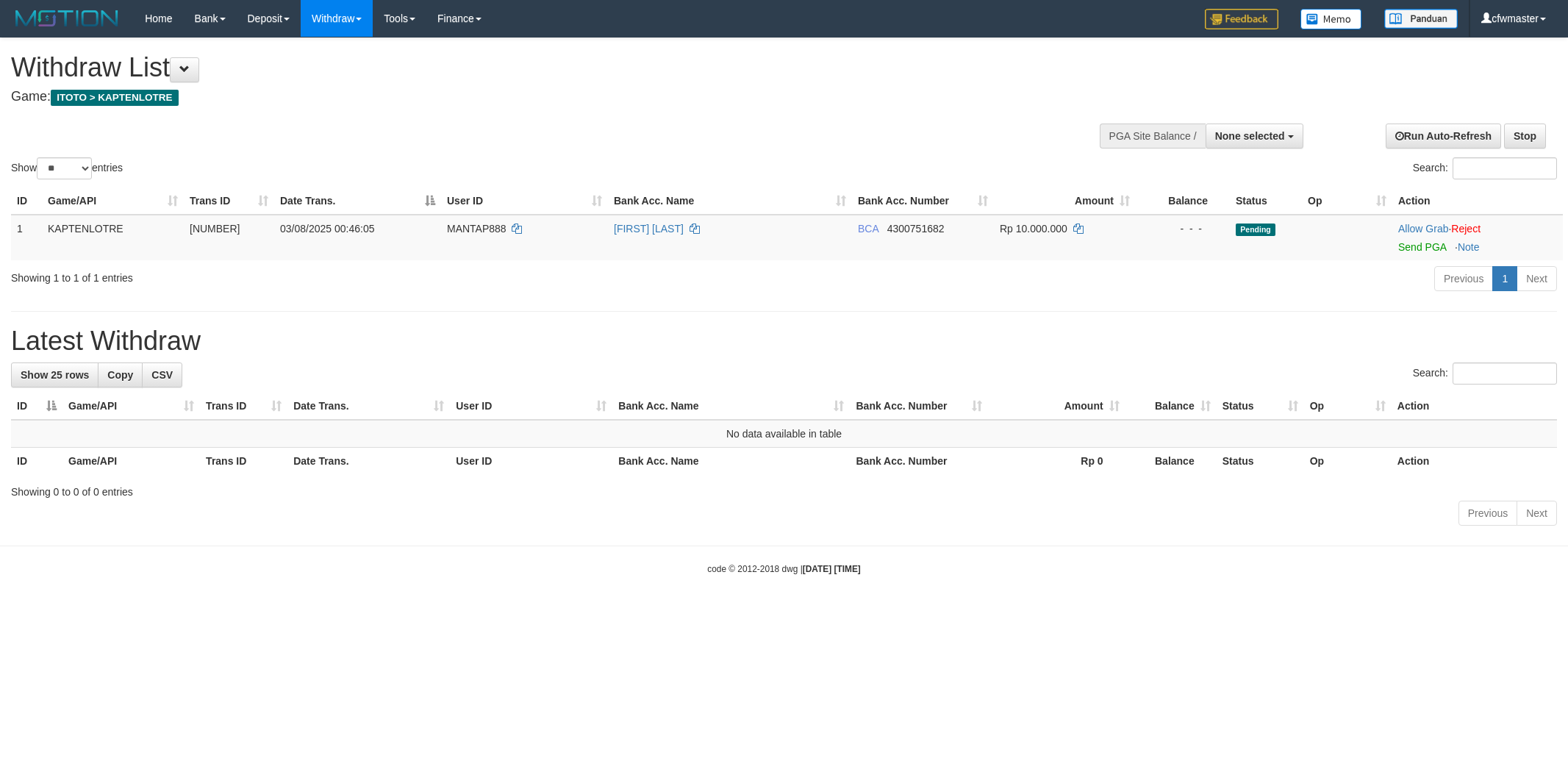 select 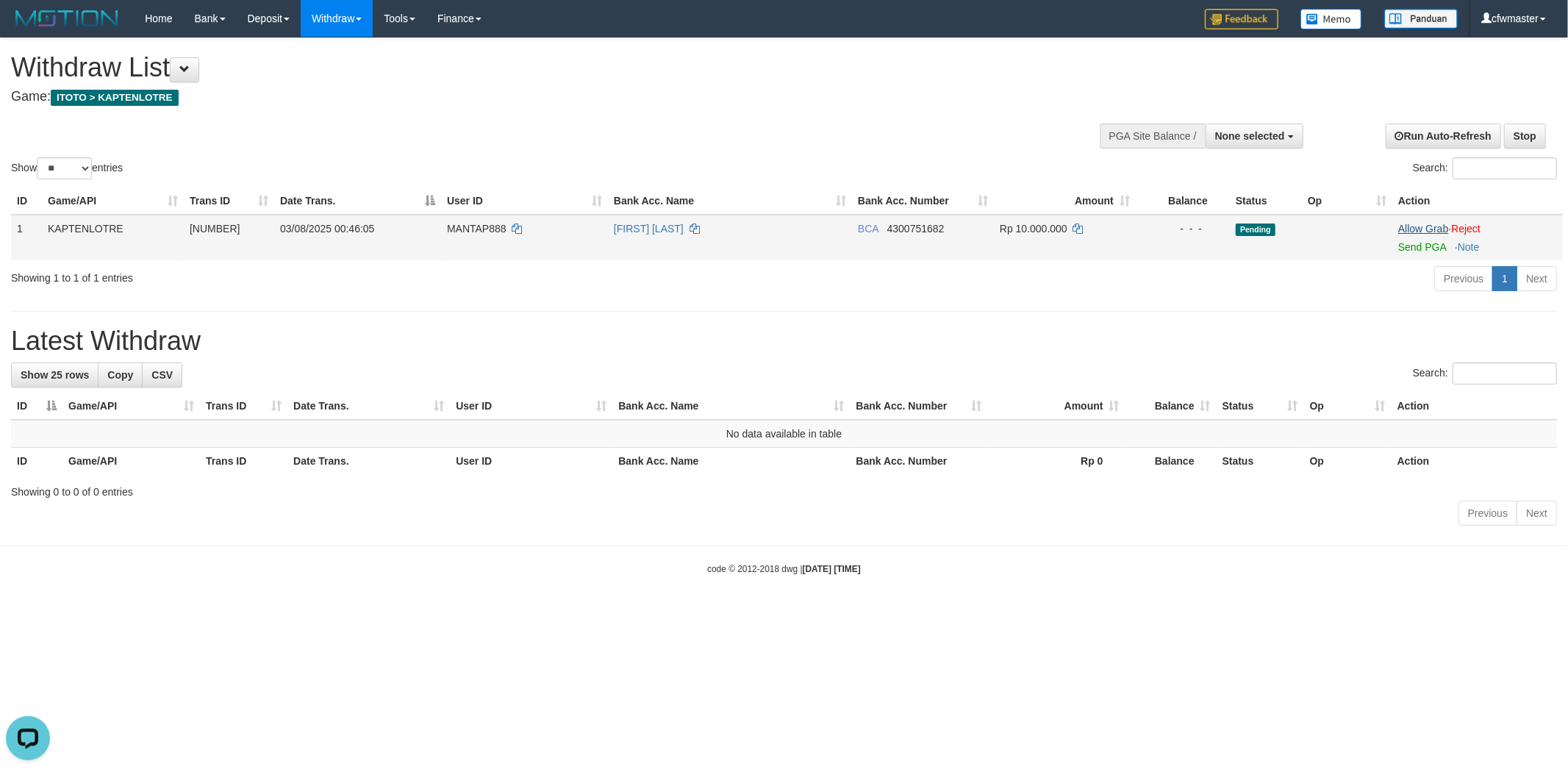 scroll, scrollTop: 0, scrollLeft: 0, axis: both 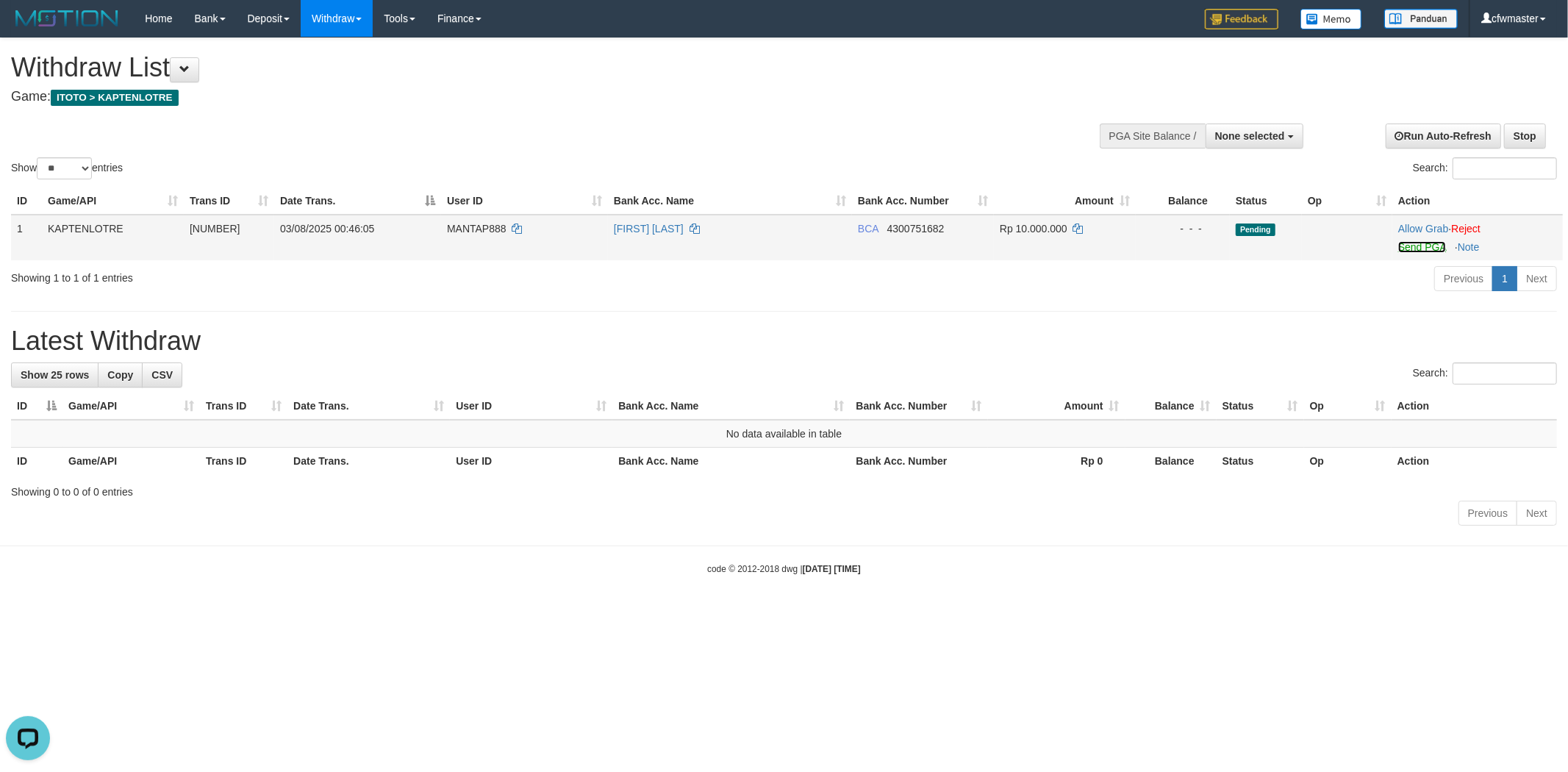 click on "Send PGA" at bounding box center (1422, 247) 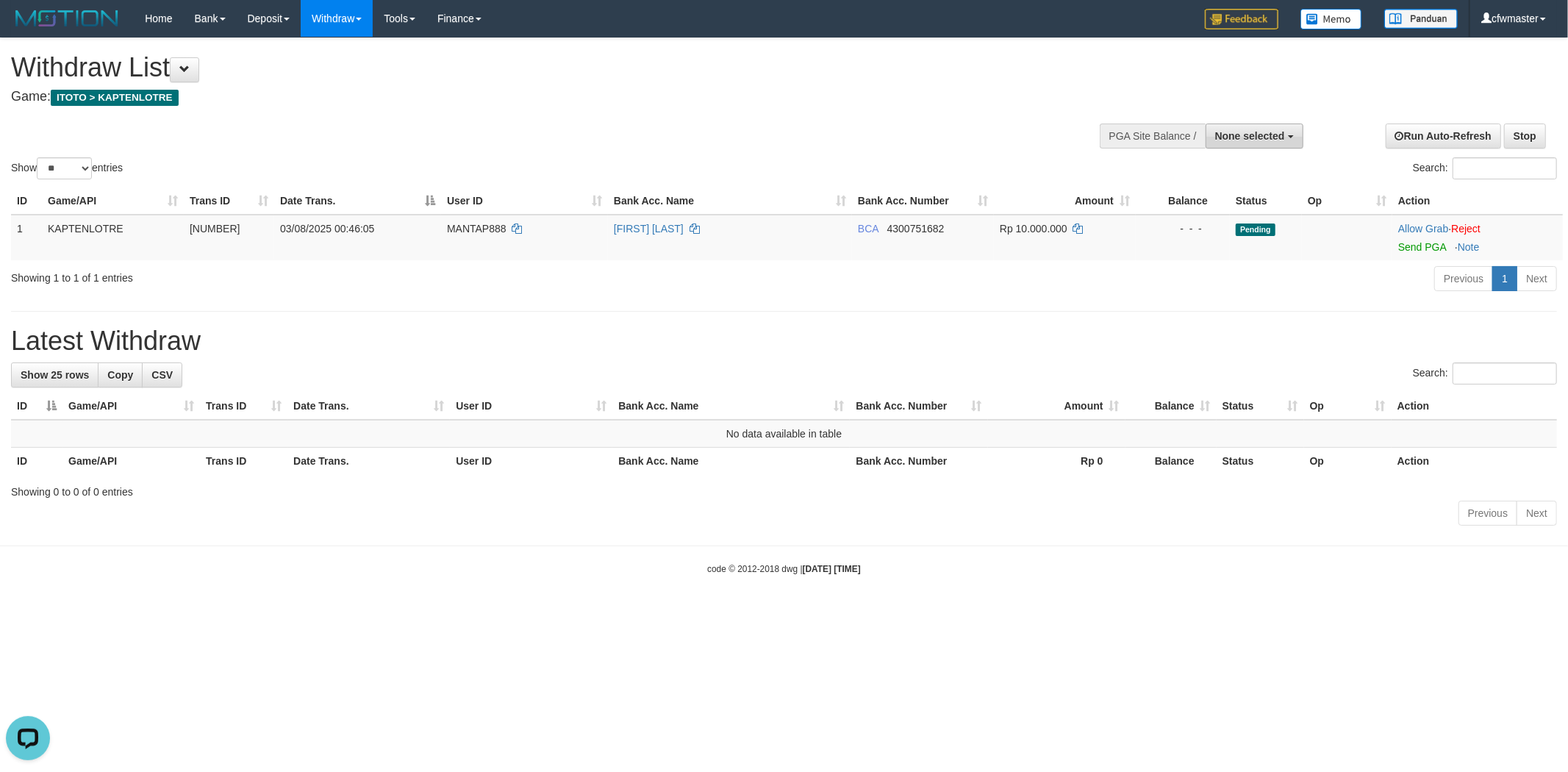 click on "None selected" at bounding box center [1250, 136] 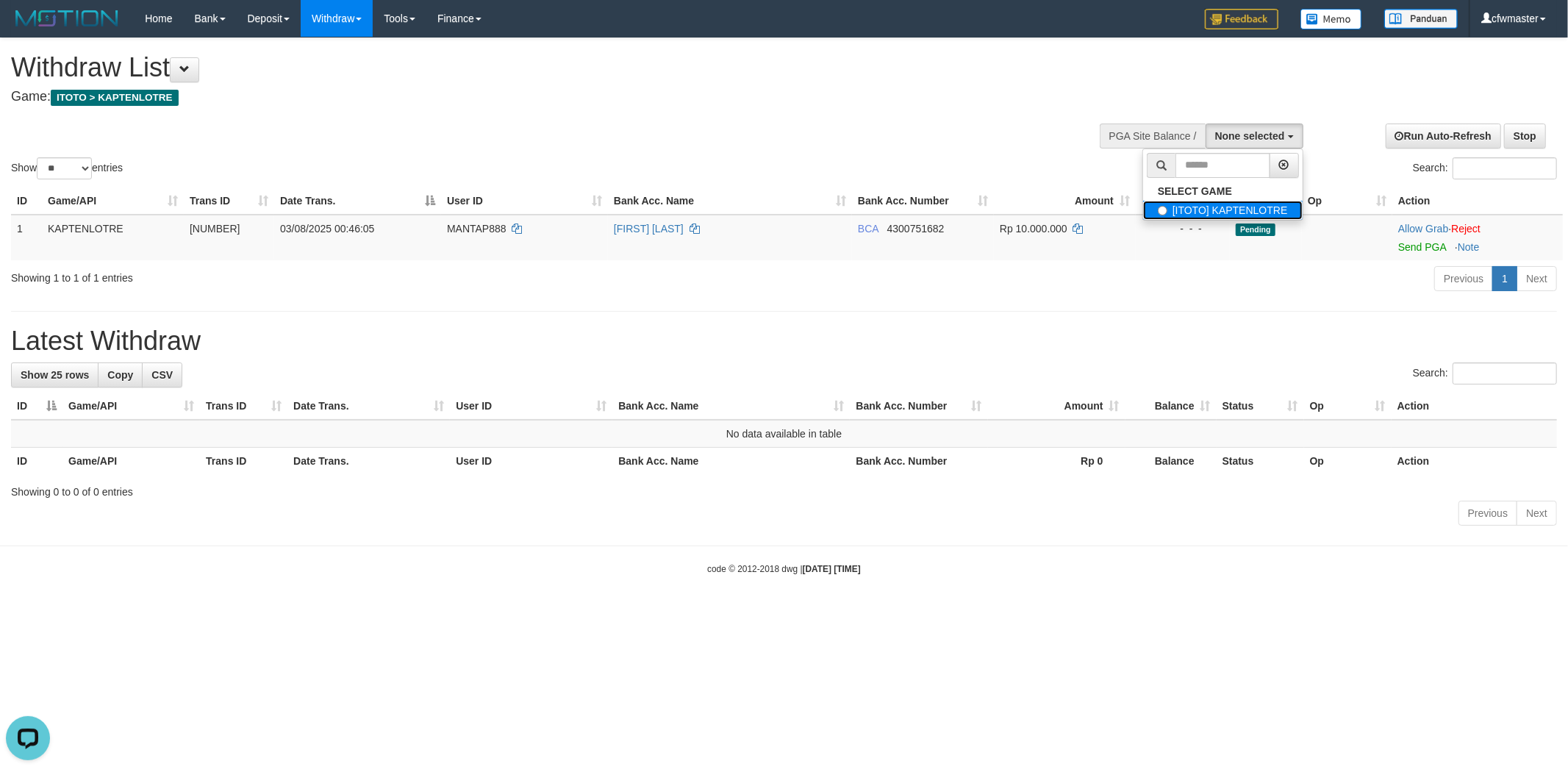 click on "[ITOTO] KAPTENLOTRE" at bounding box center [1222, 210] 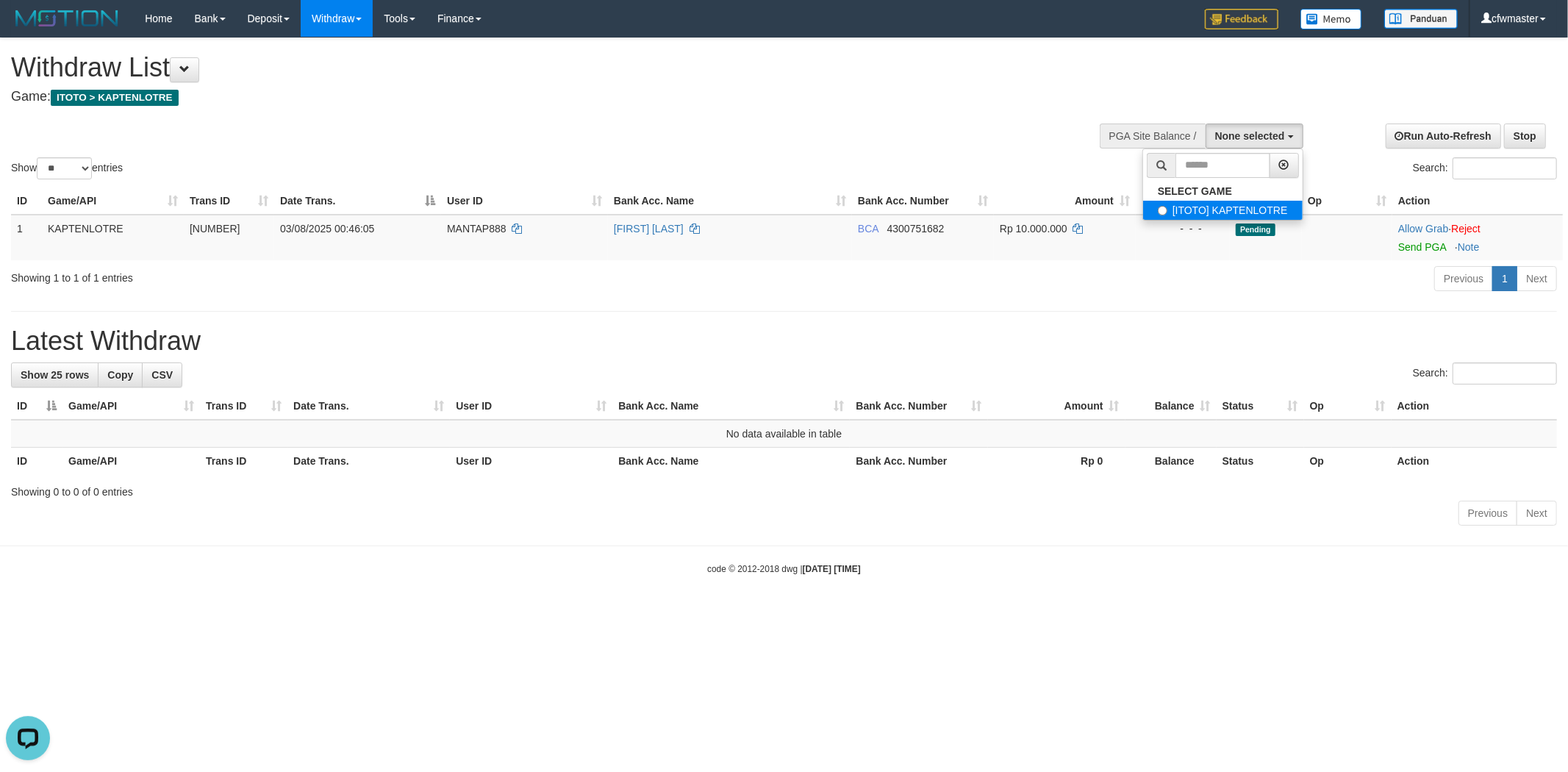 select on "****" 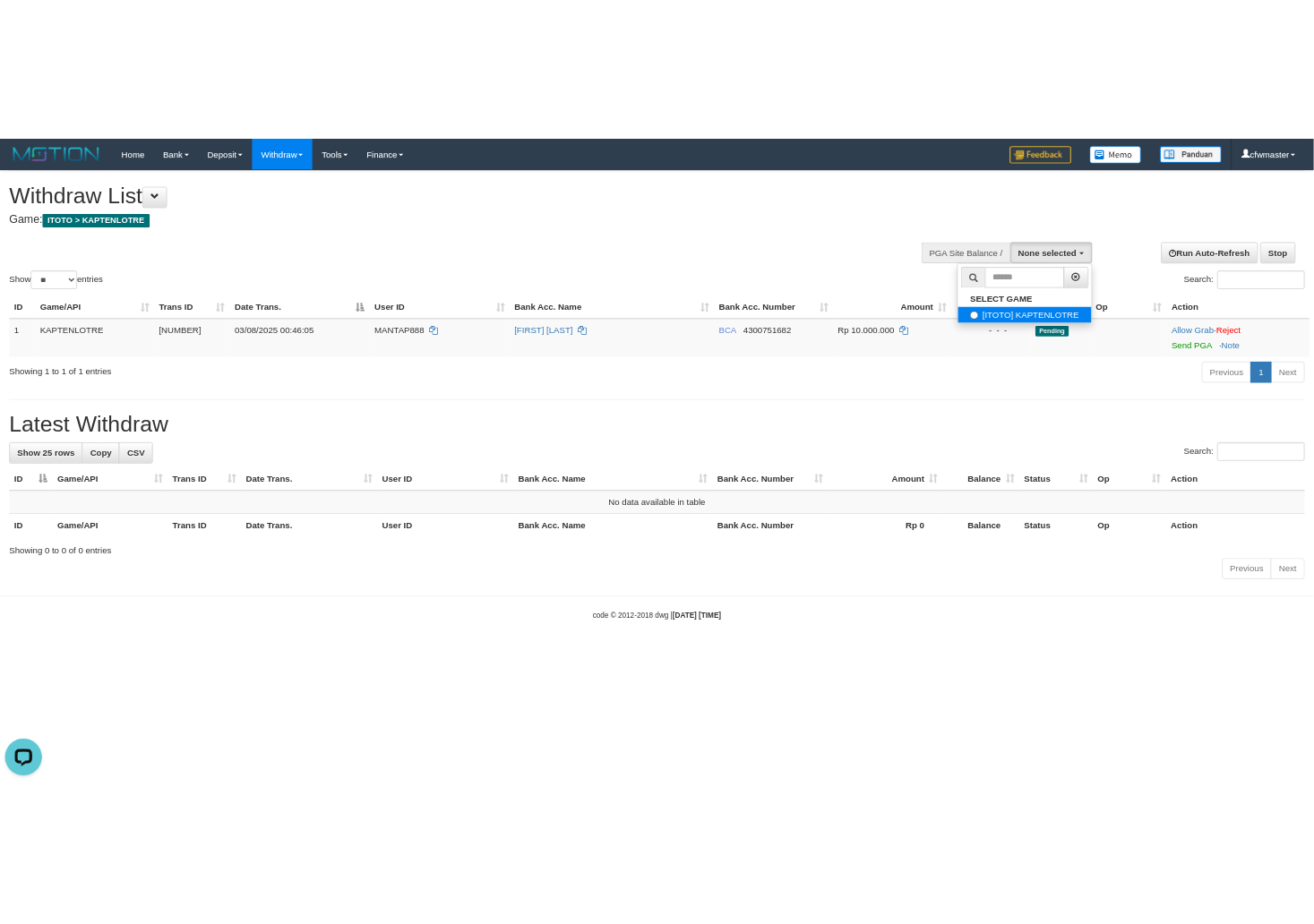scroll, scrollTop: 15, scrollLeft: 0, axis: vertical 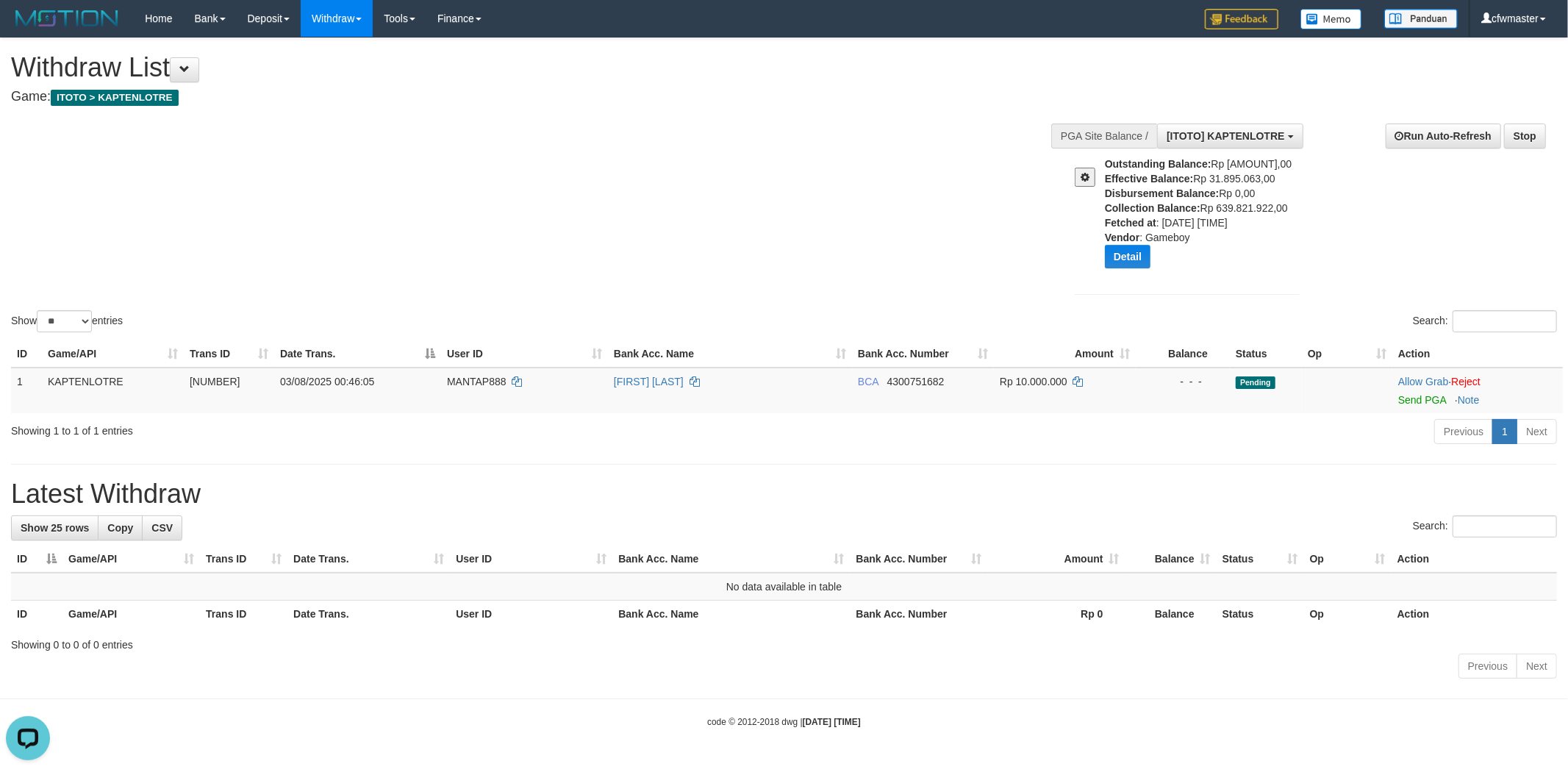 click at bounding box center (1085, 177) 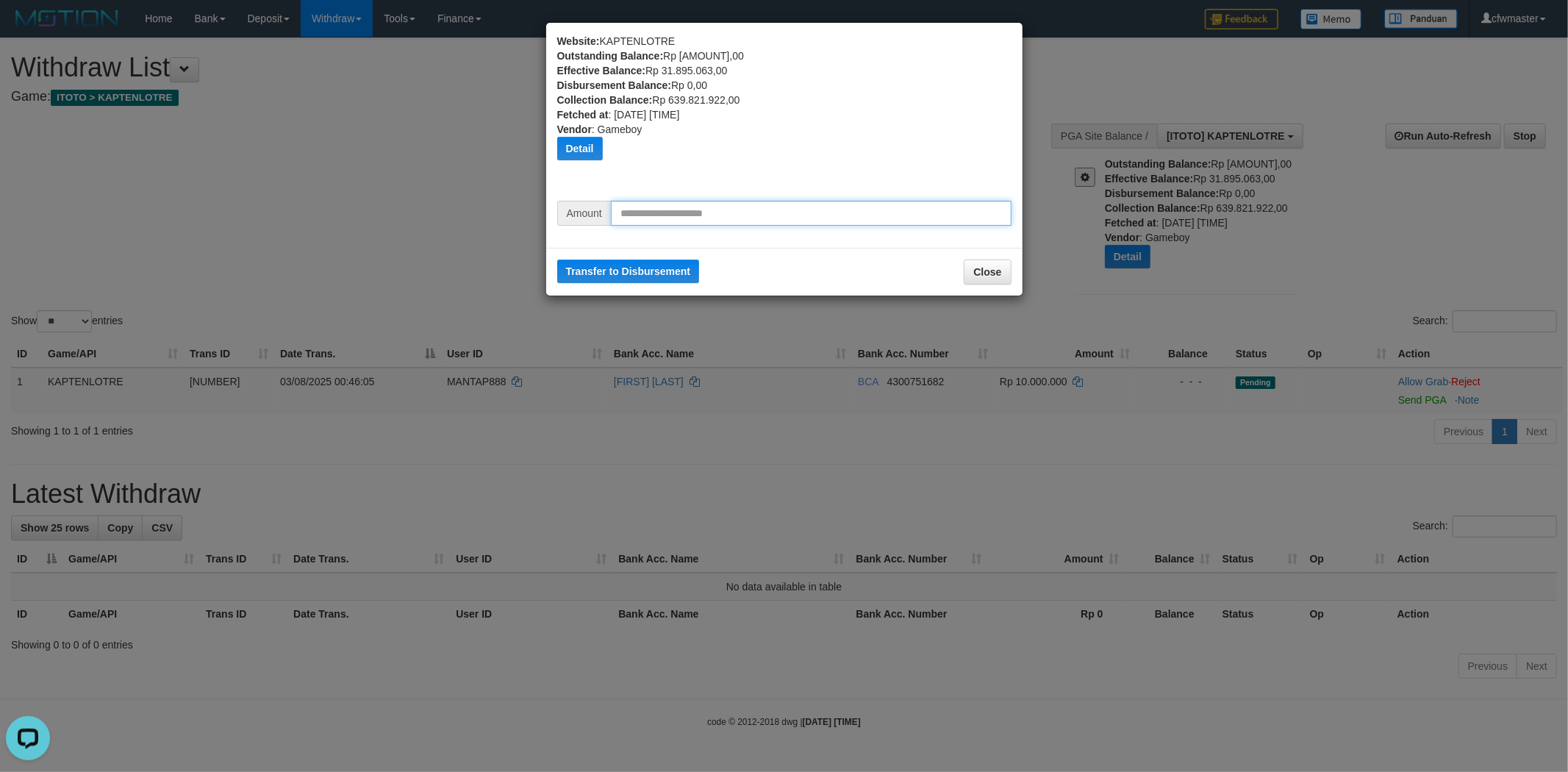 click at bounding box center [811, 213] 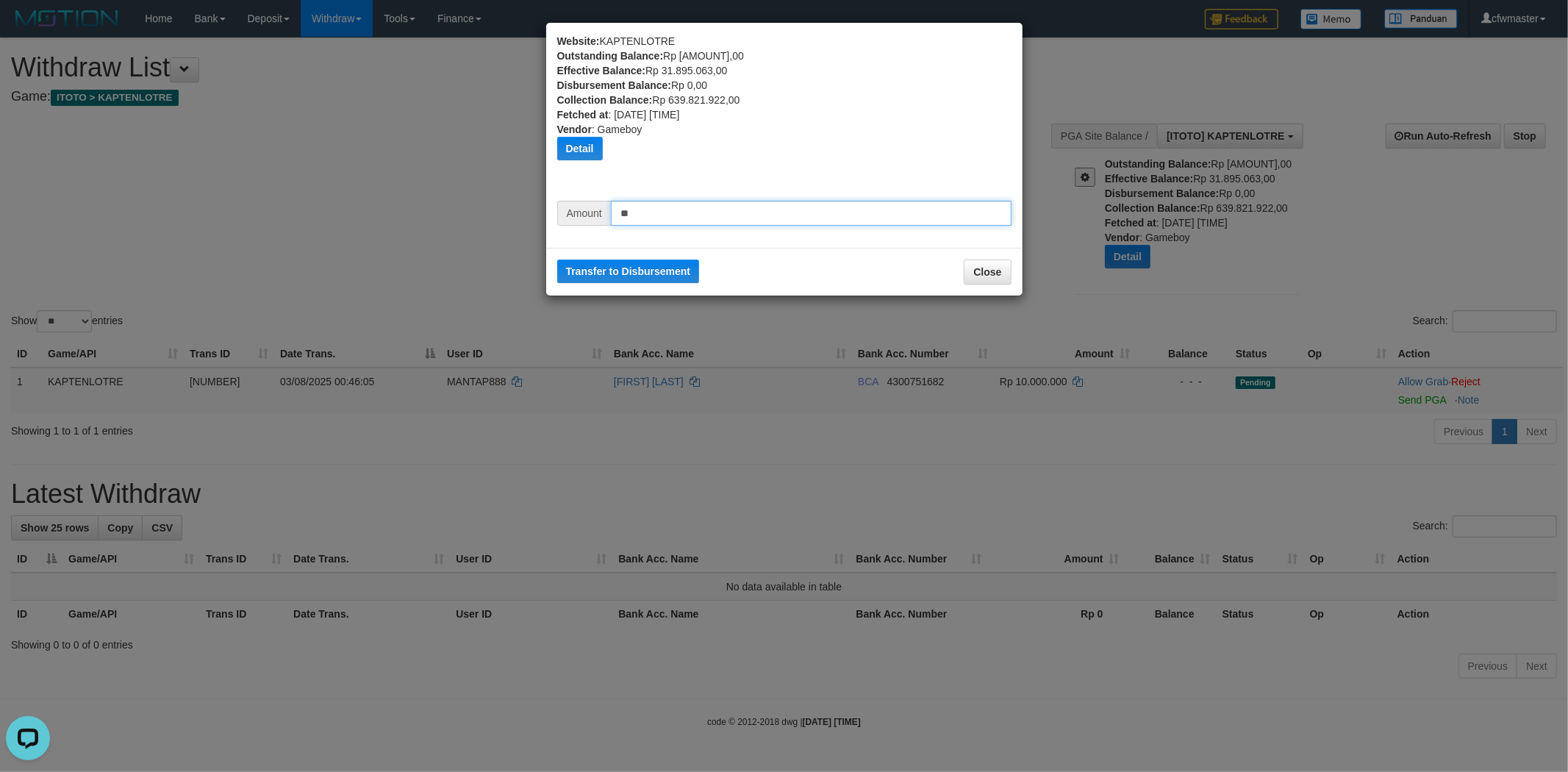 type on "*" 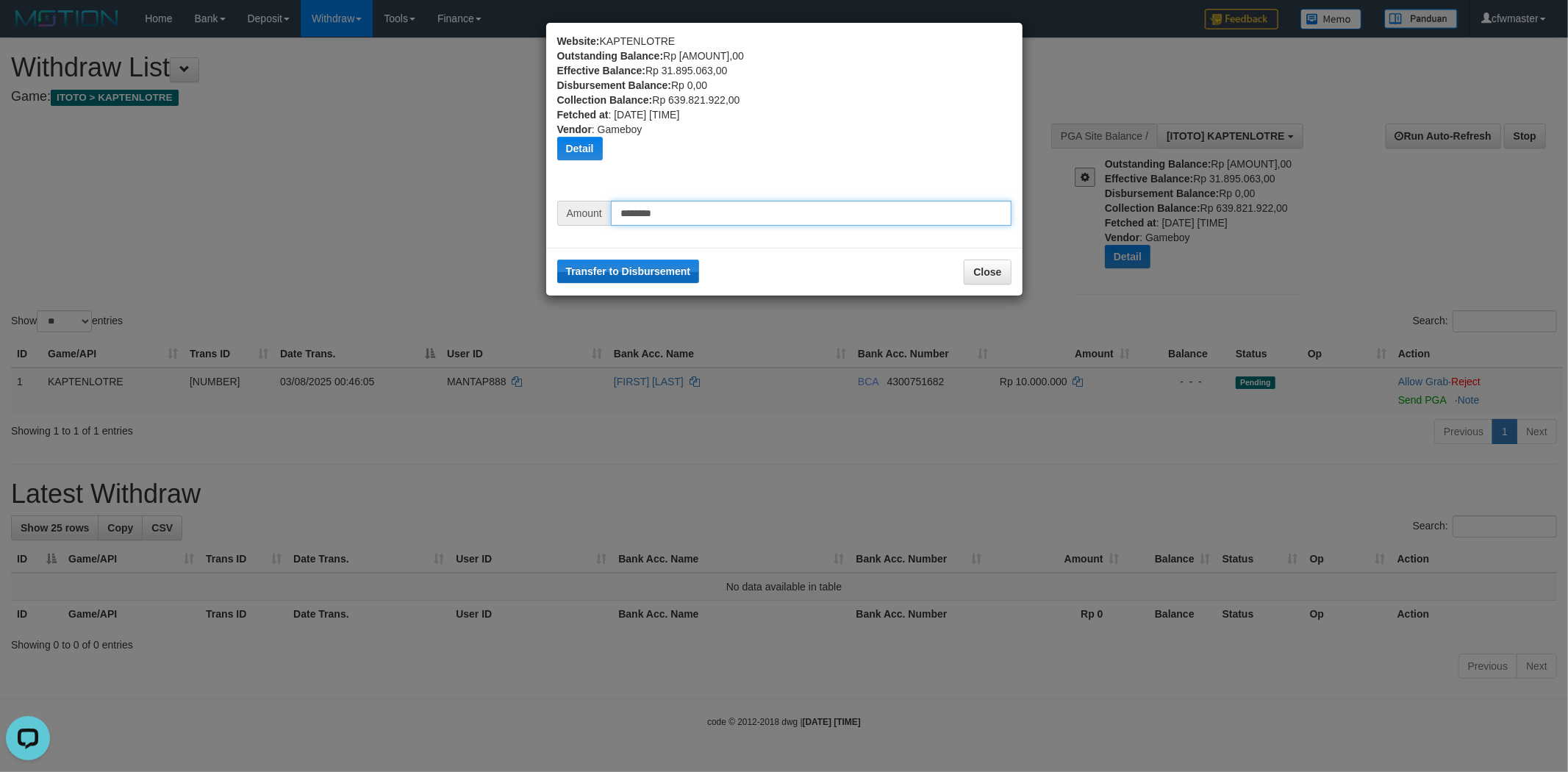 type on "********" 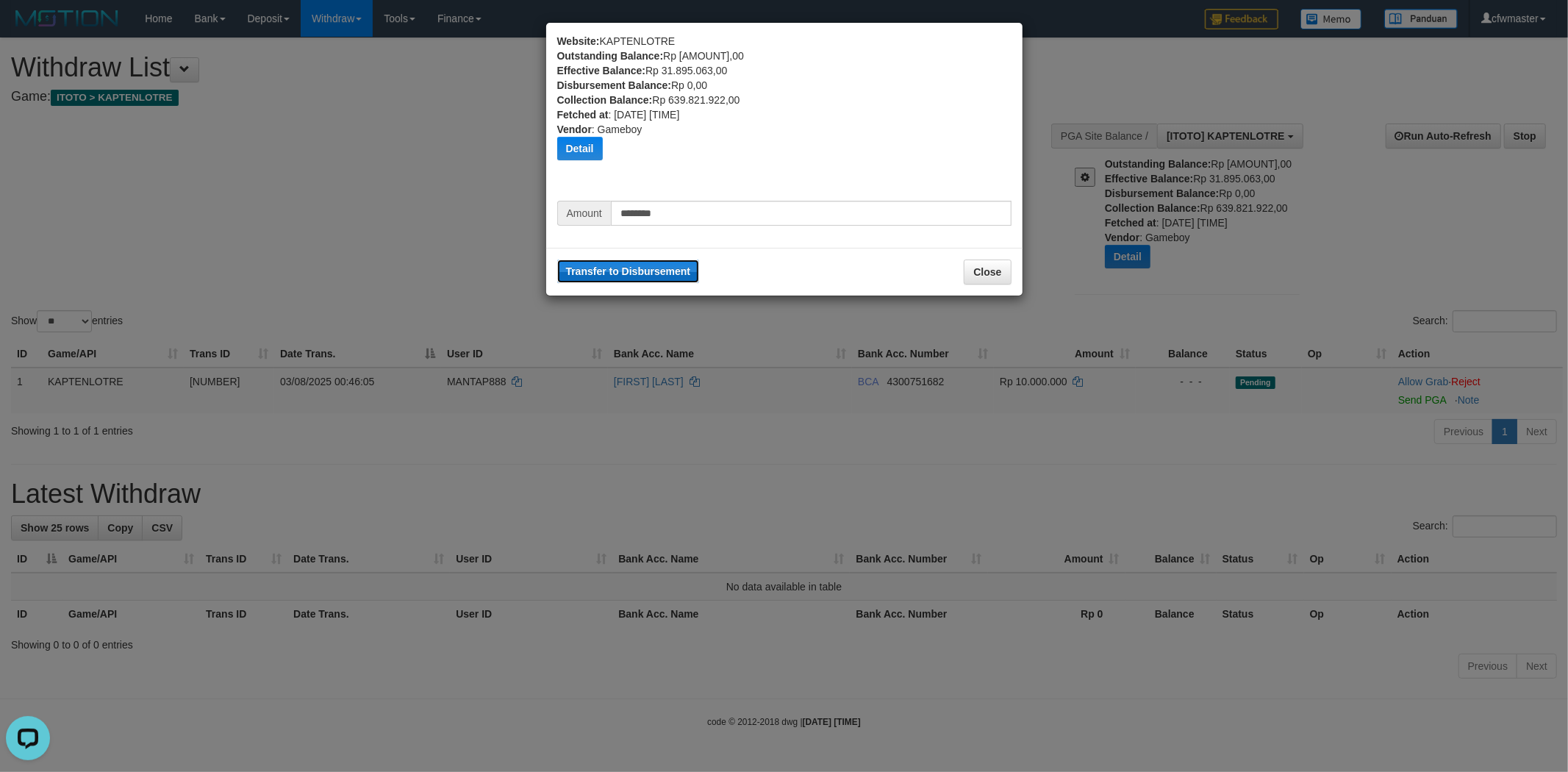 click on "Transfer to Disbursement" at bounding box center (629, 271) 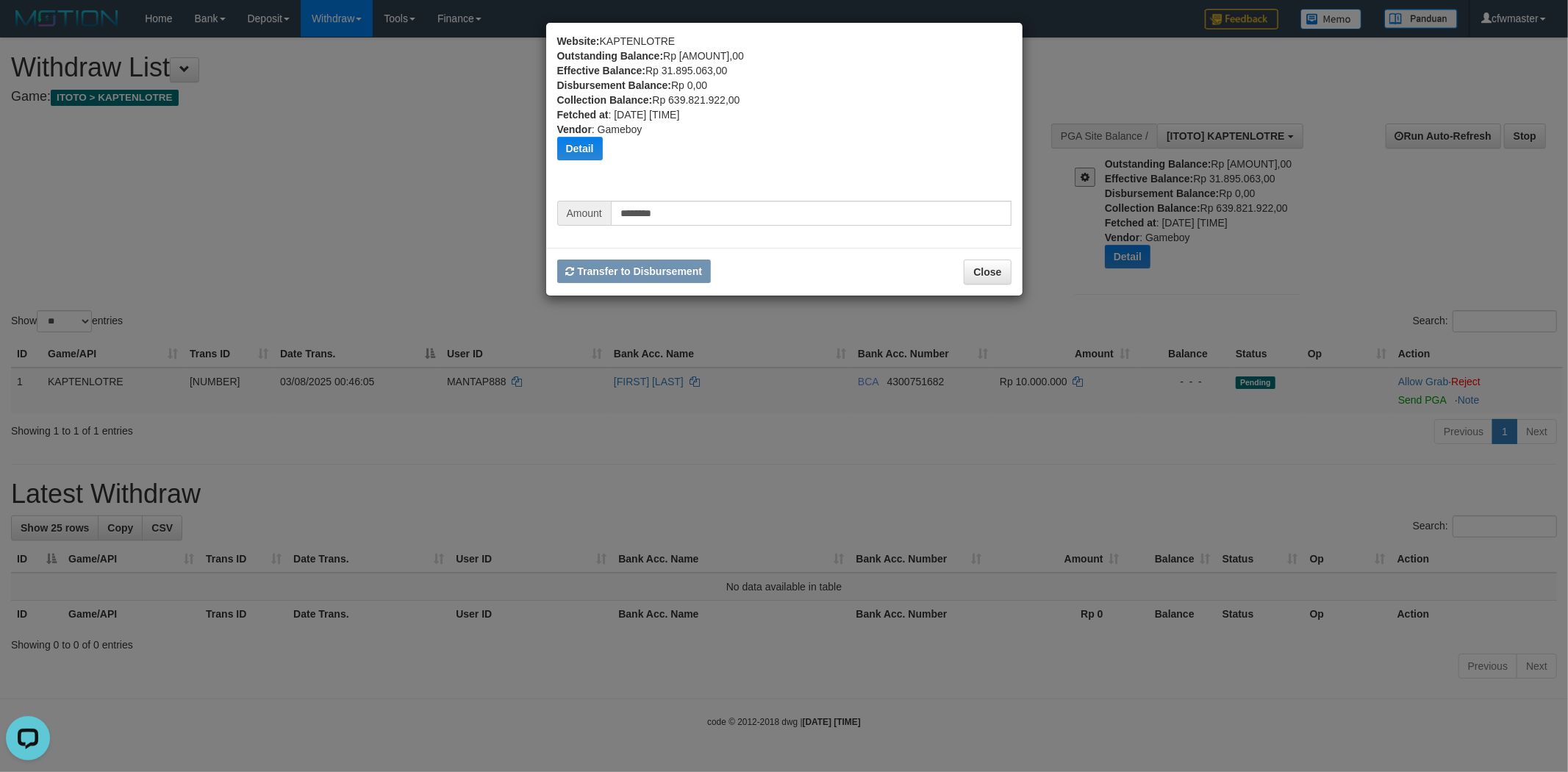 type 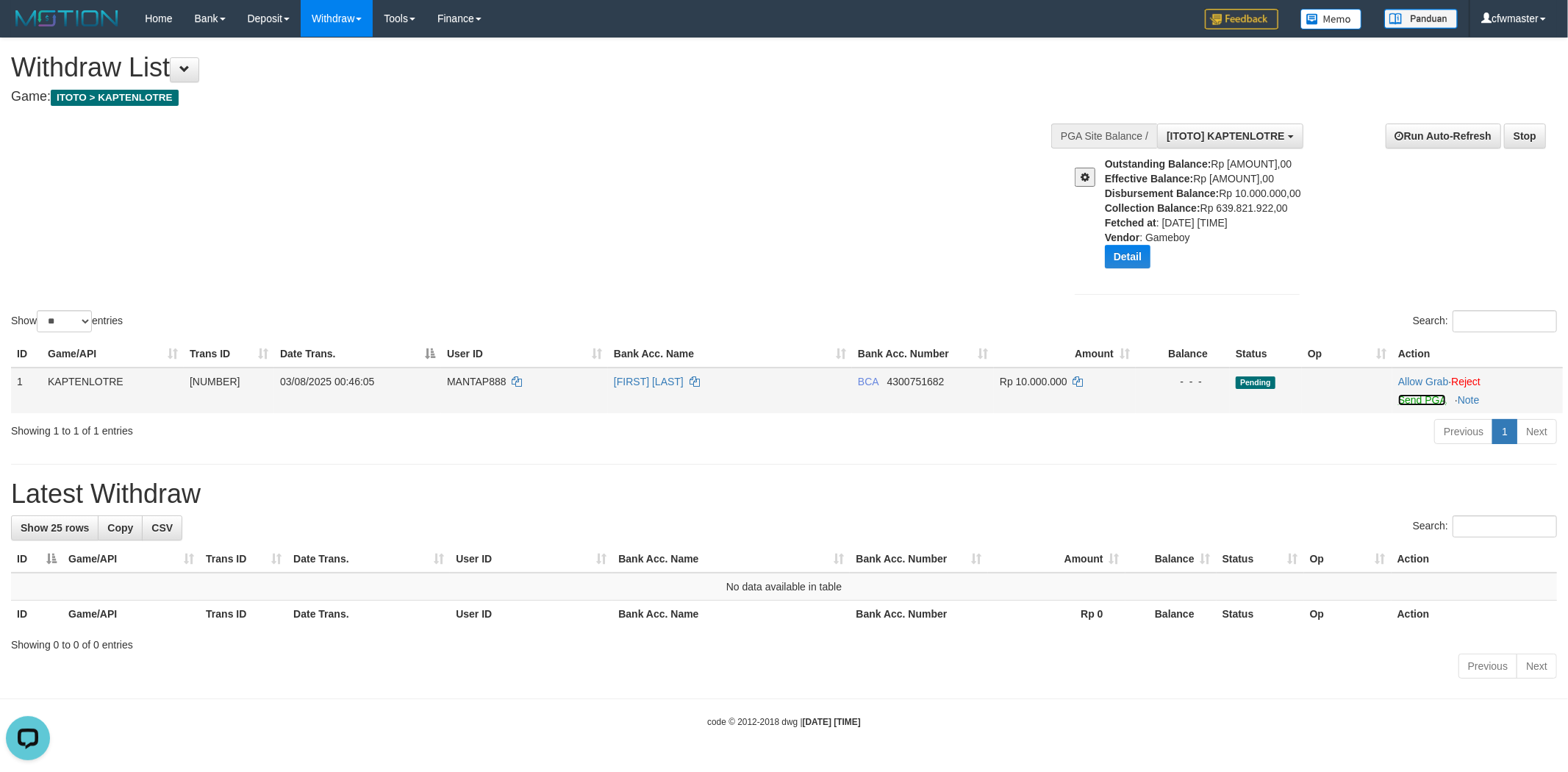 click on "Send PGA" at bounding box center (1422, 400) 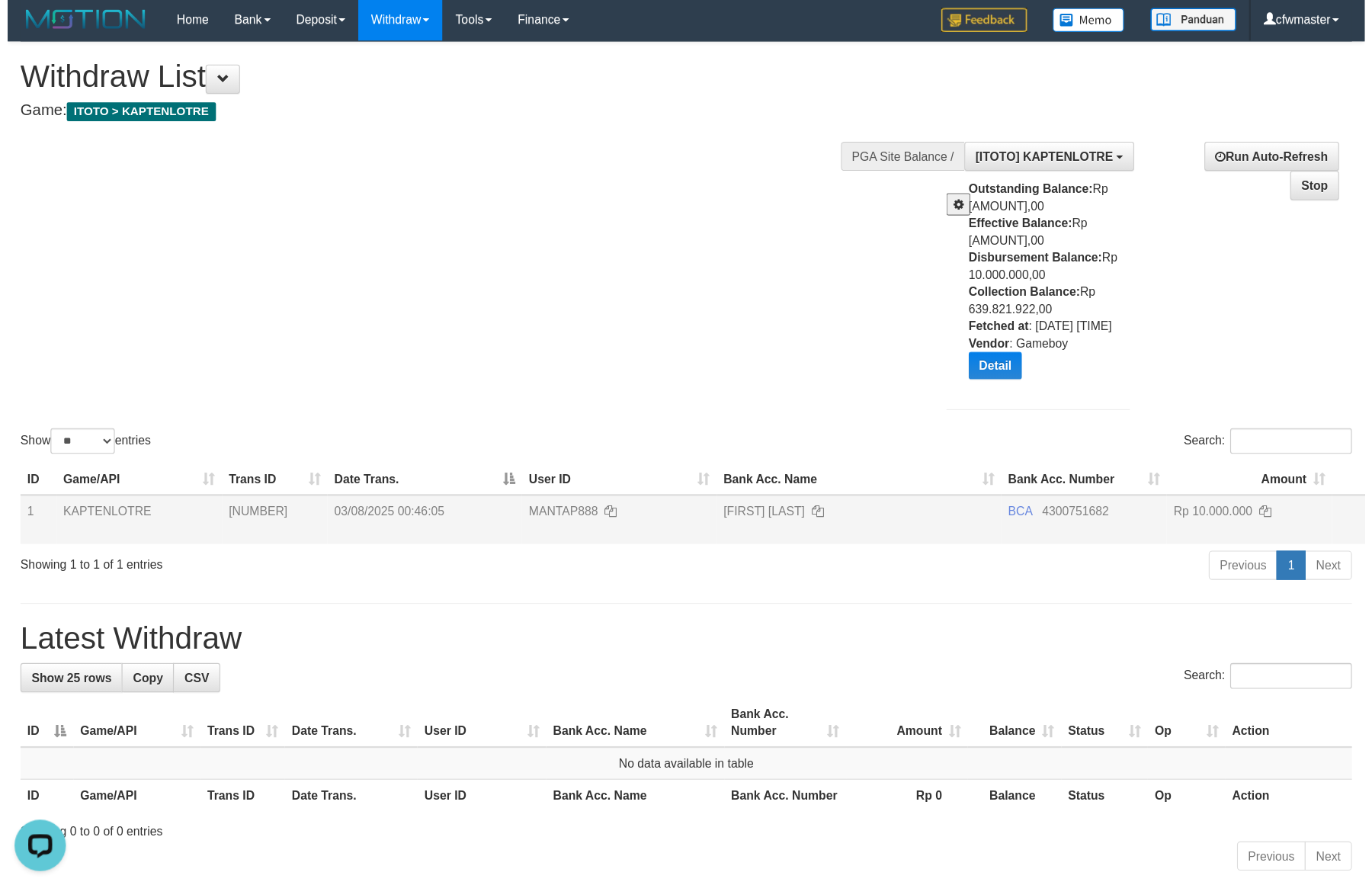 scroll, scrollTop: 0, scrollLeft: 0, axis: both 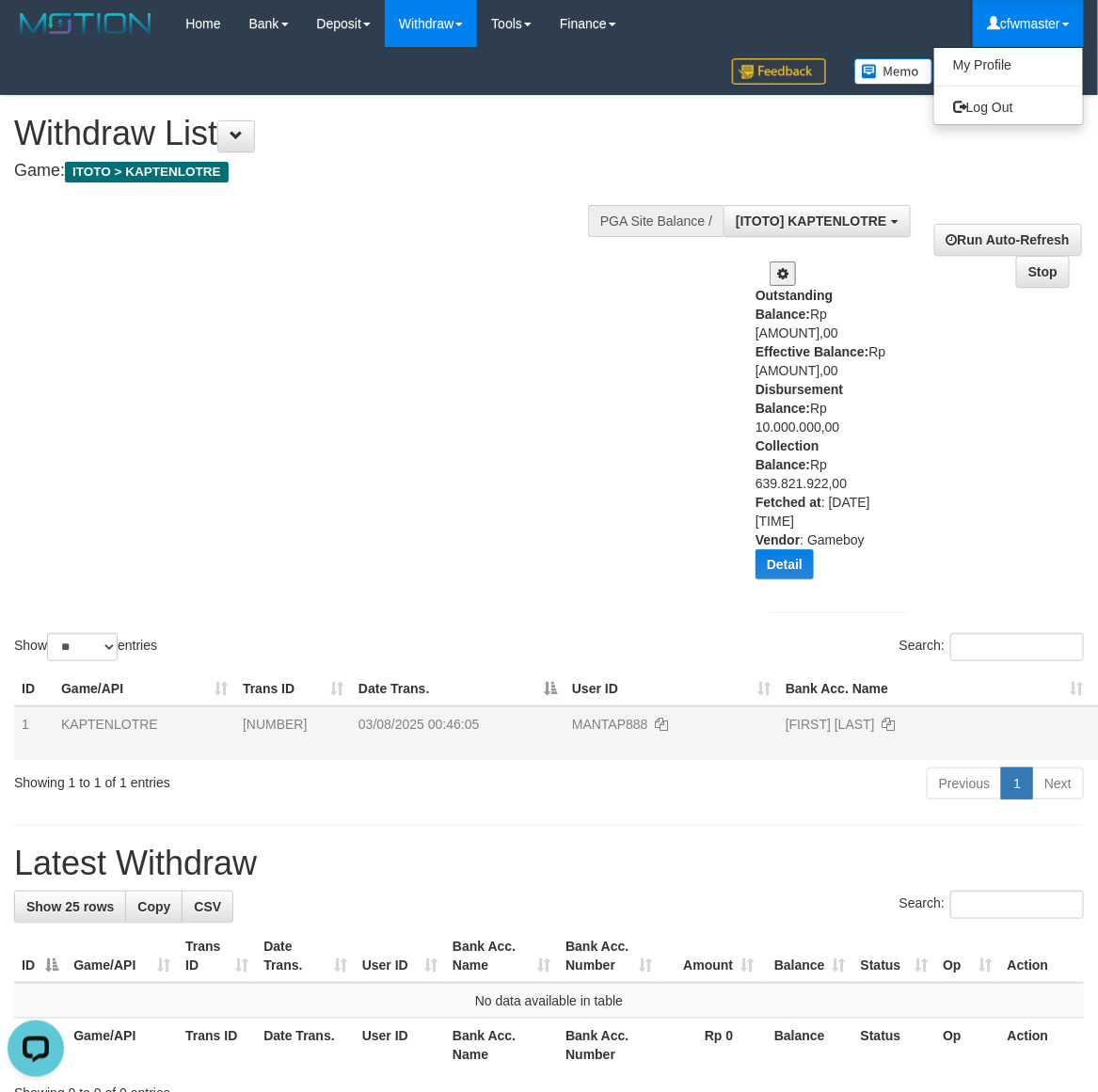 click on "cfwmaster" at bounding box center (1028, 24) 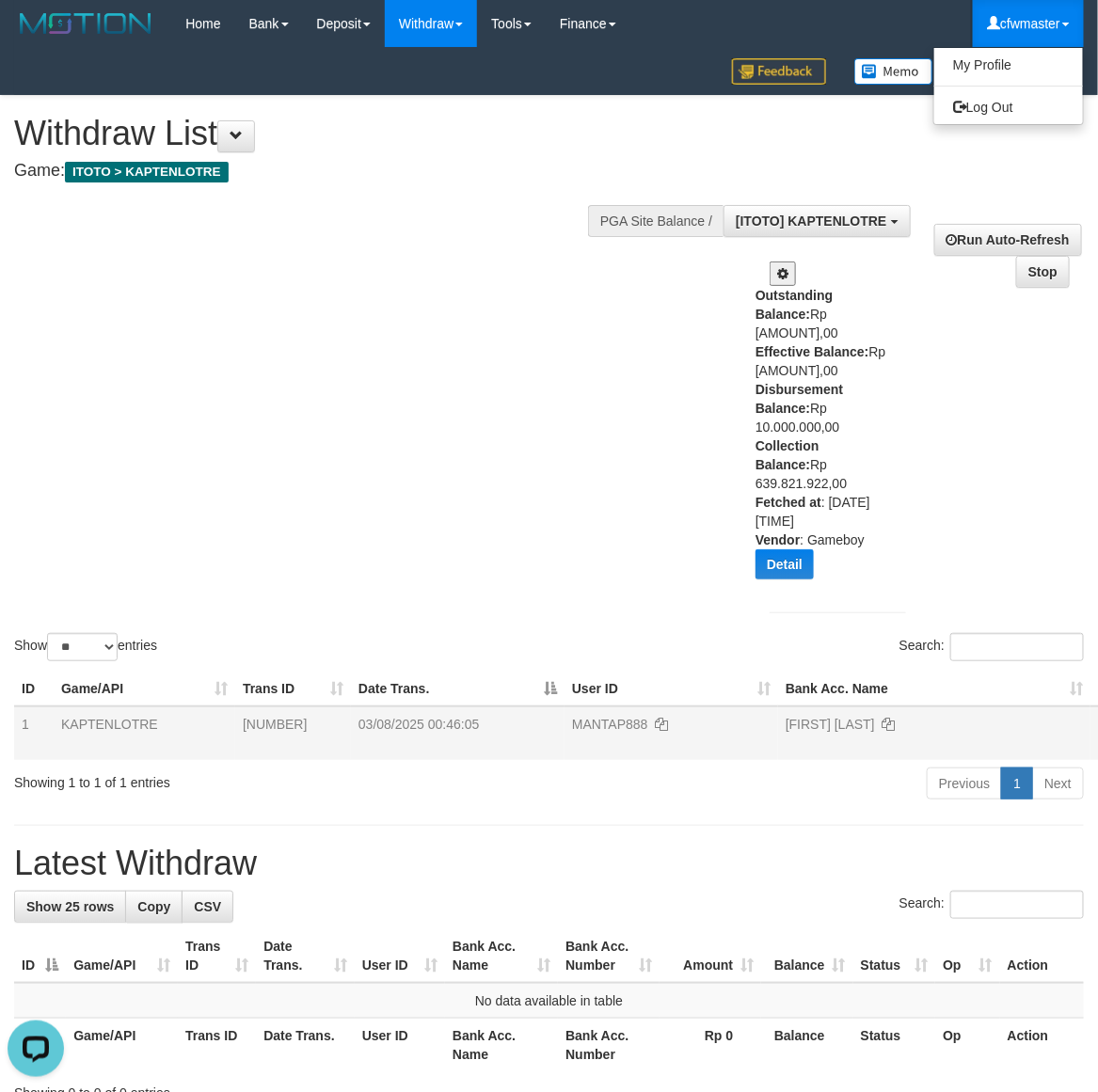click on "cfwmaster" at bounding box center [1028, 24] 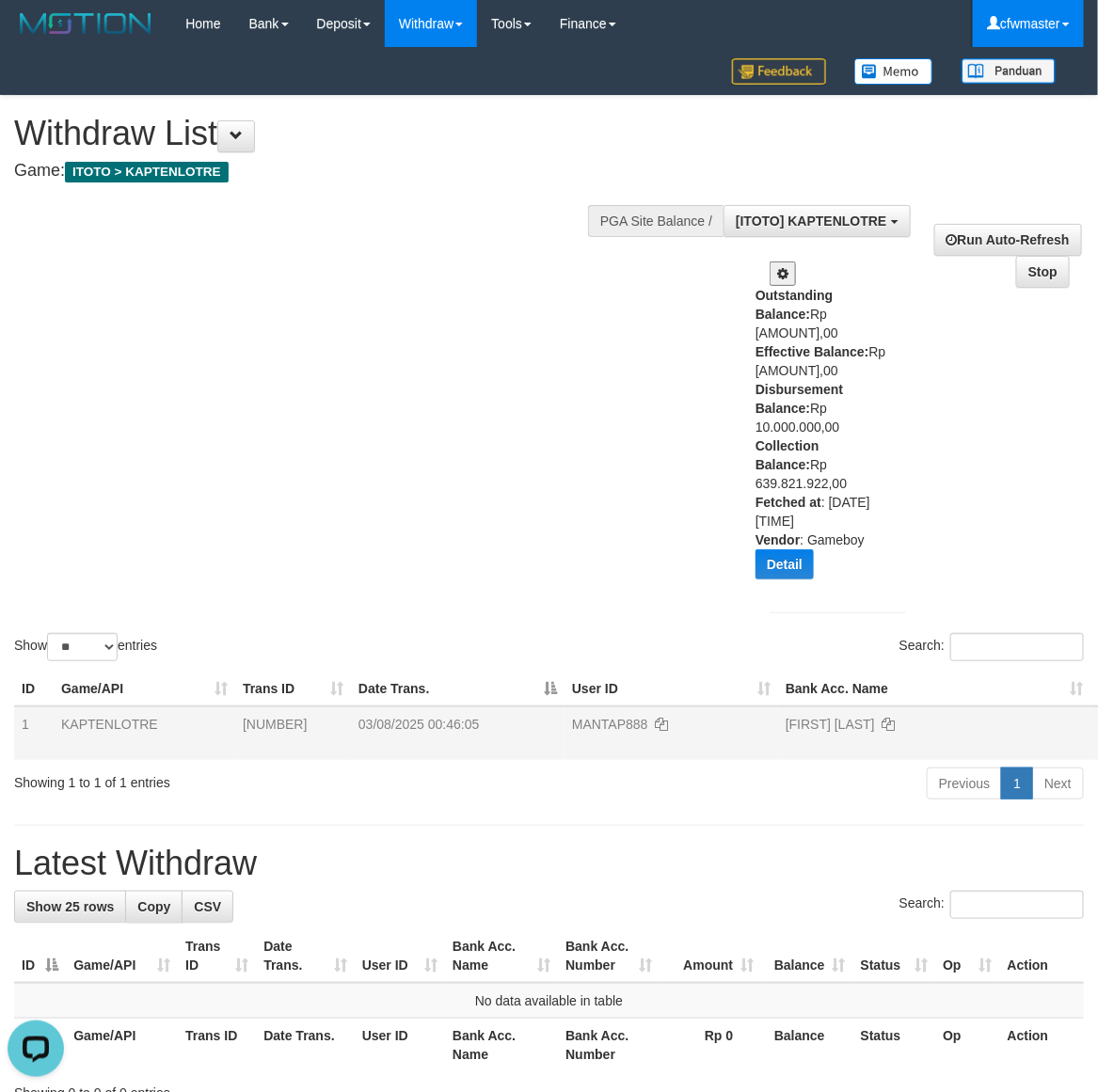 click on "cfwmaster" at bounding box center [1028, 24] 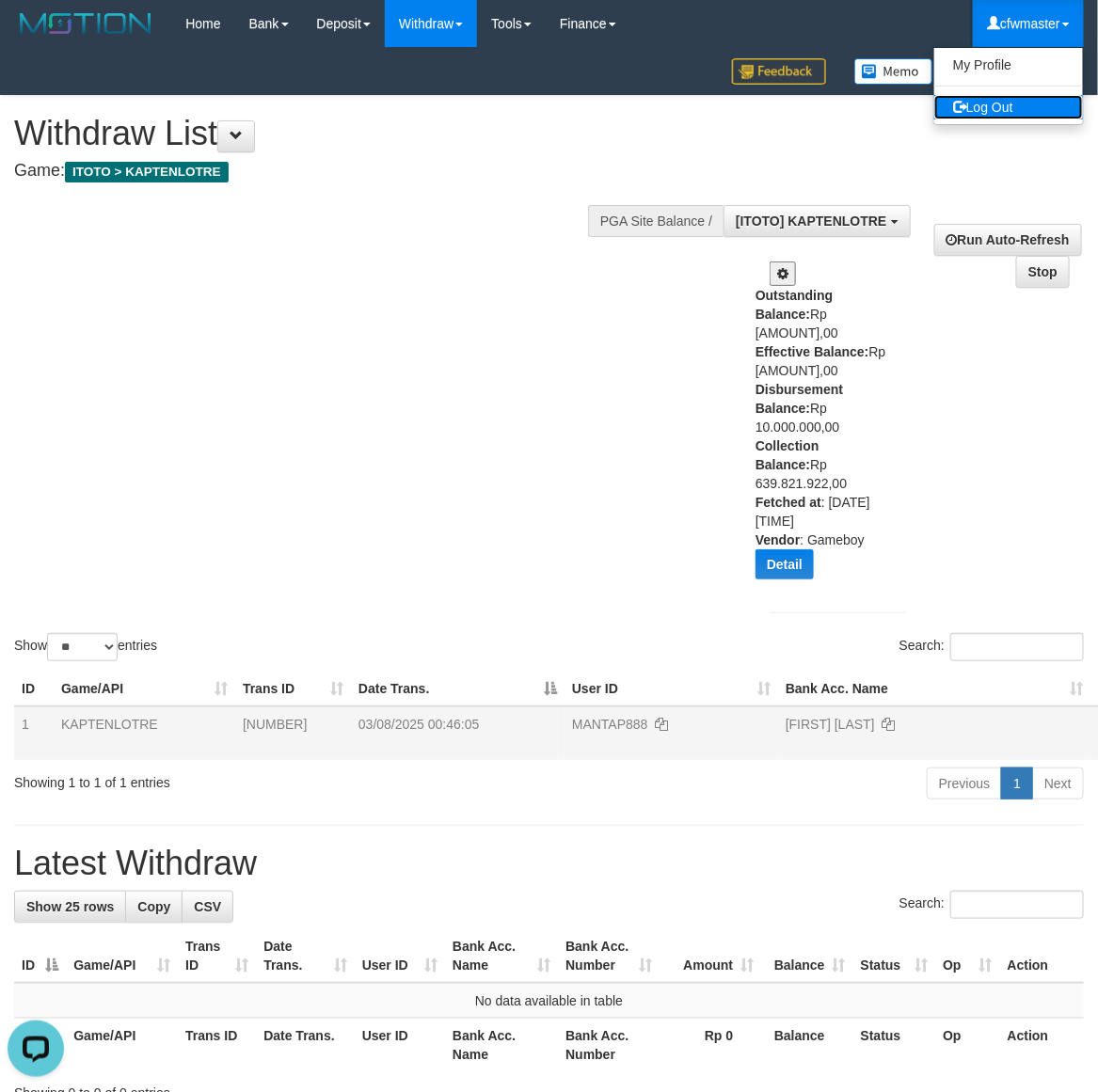 click on "Log Out" at bounding box center (1009, 107) 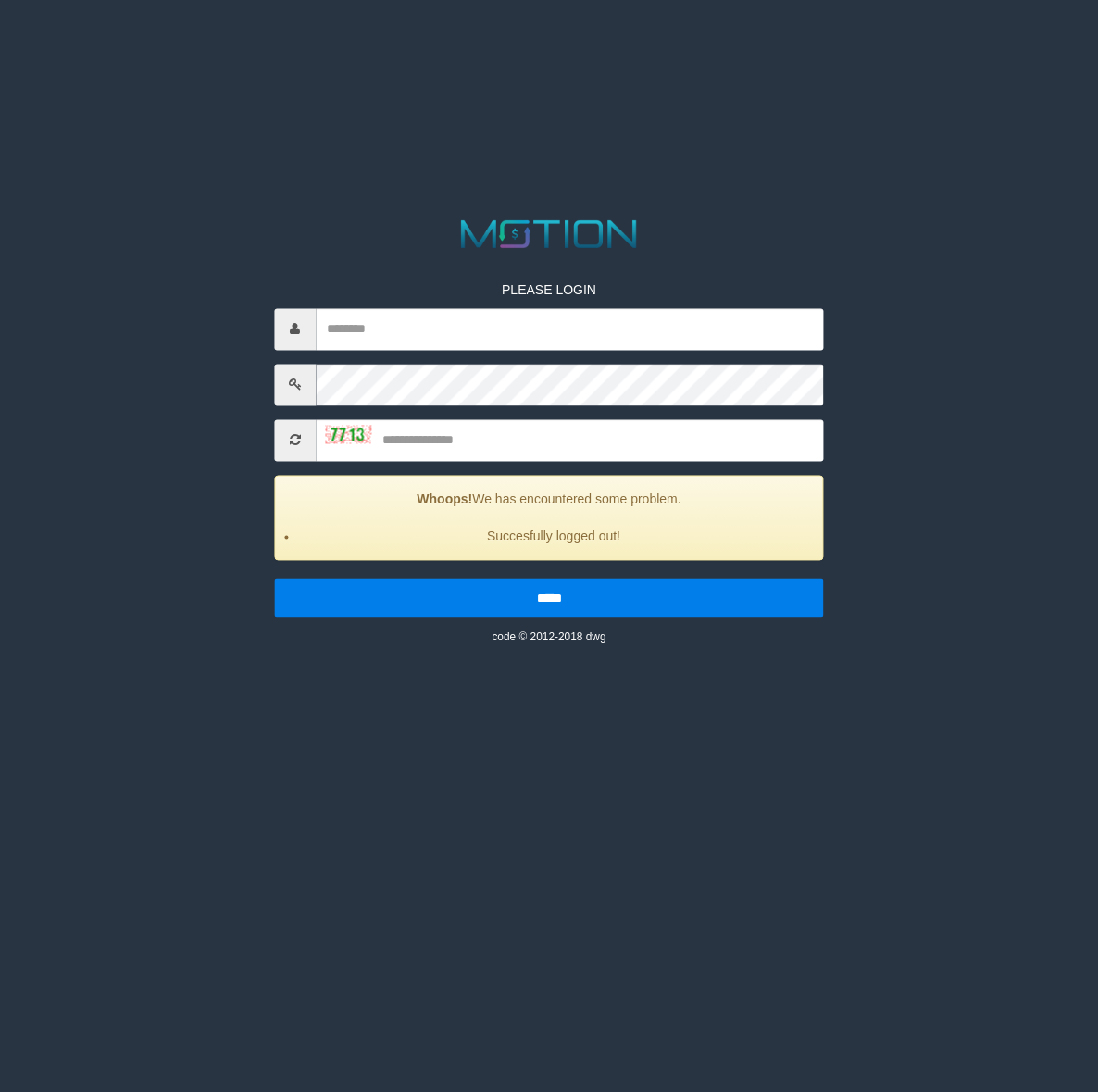 scroll, scrollTop: 0, scrollLeft: 0, axis: both 